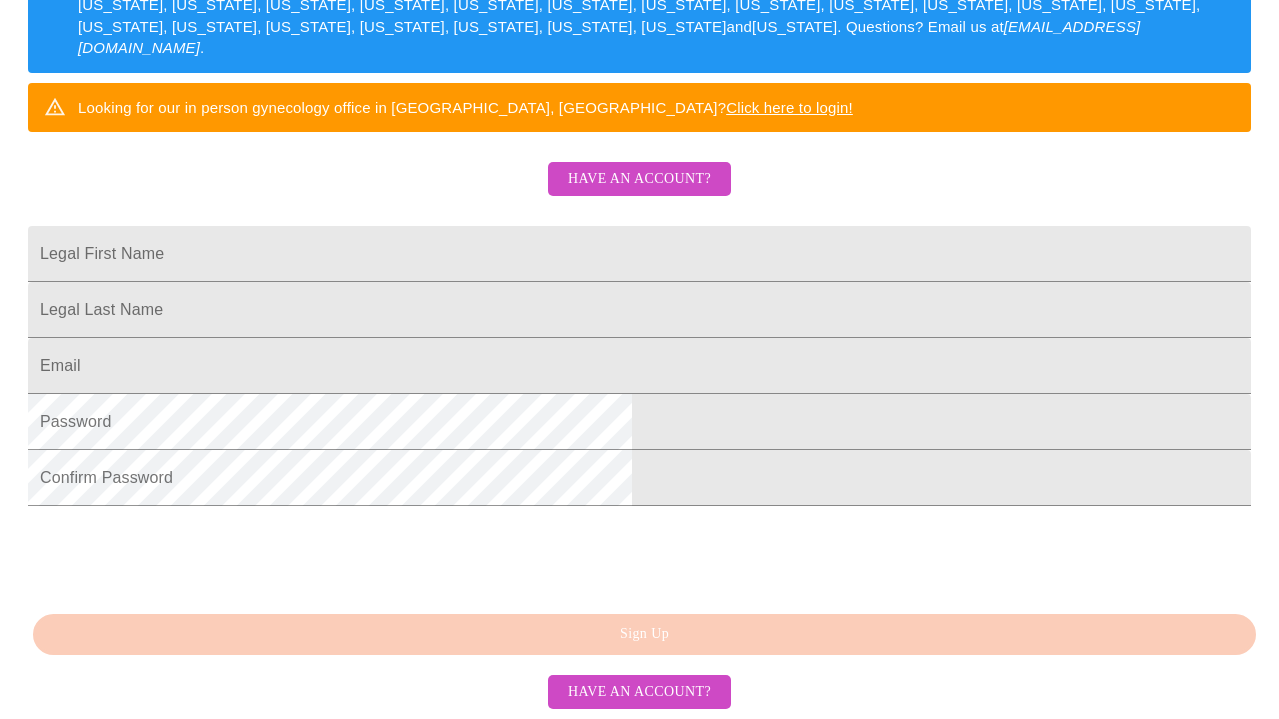 scroll, scrollTop: 500, scrollLeft: 0, axis: vertical 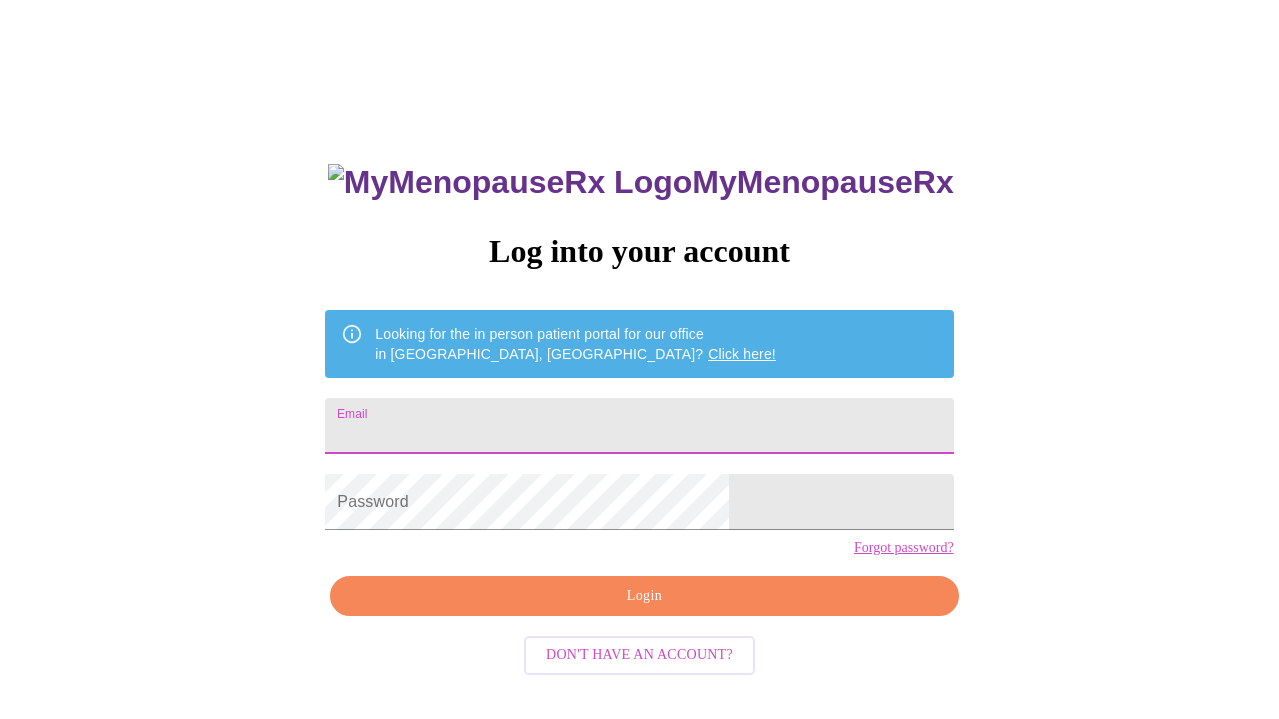 click on "Email" at bounding box center (639, 426) 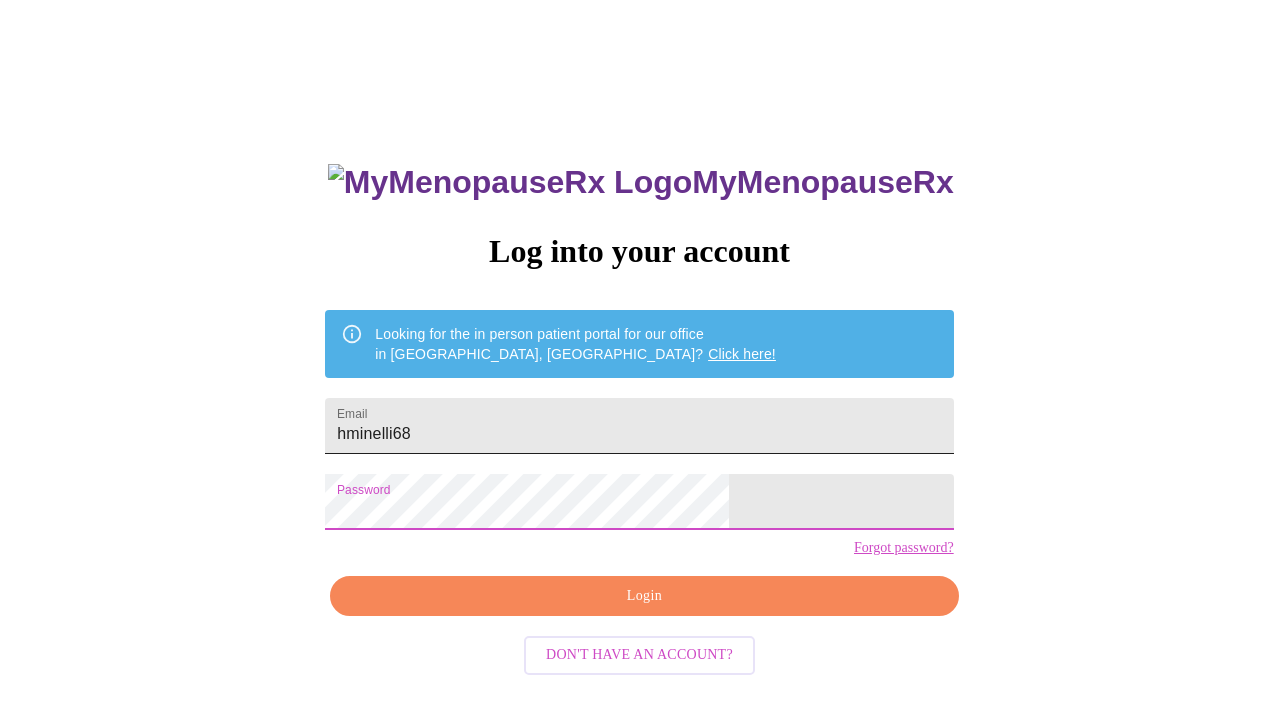 click on "hminelli68" at bounding box center (639, 426) 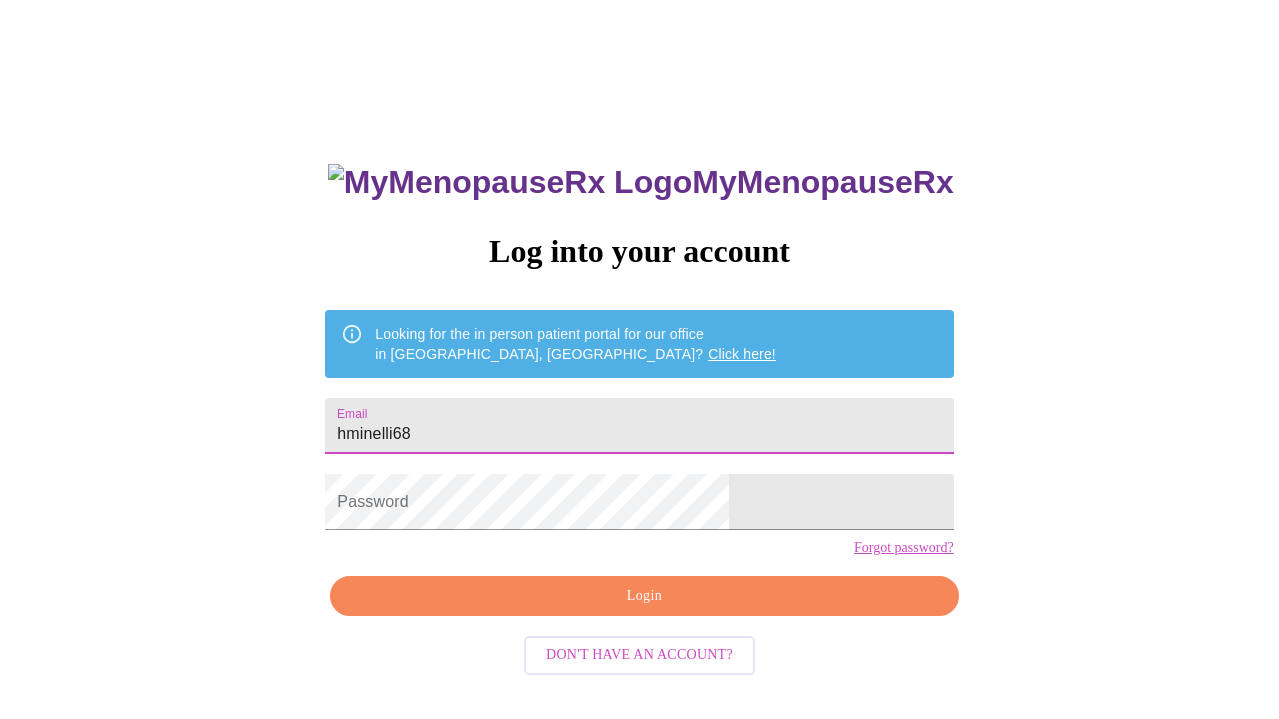 type on "hminelli68@" 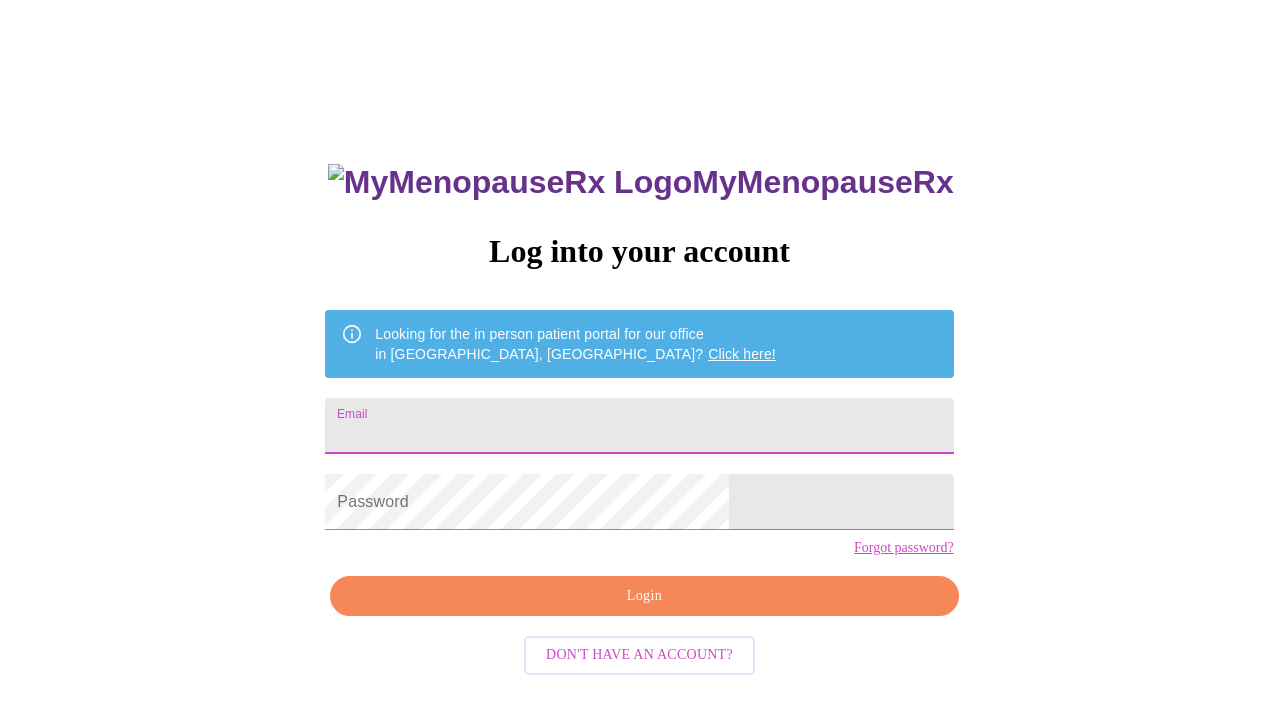 type on "hminelli68@me.com" 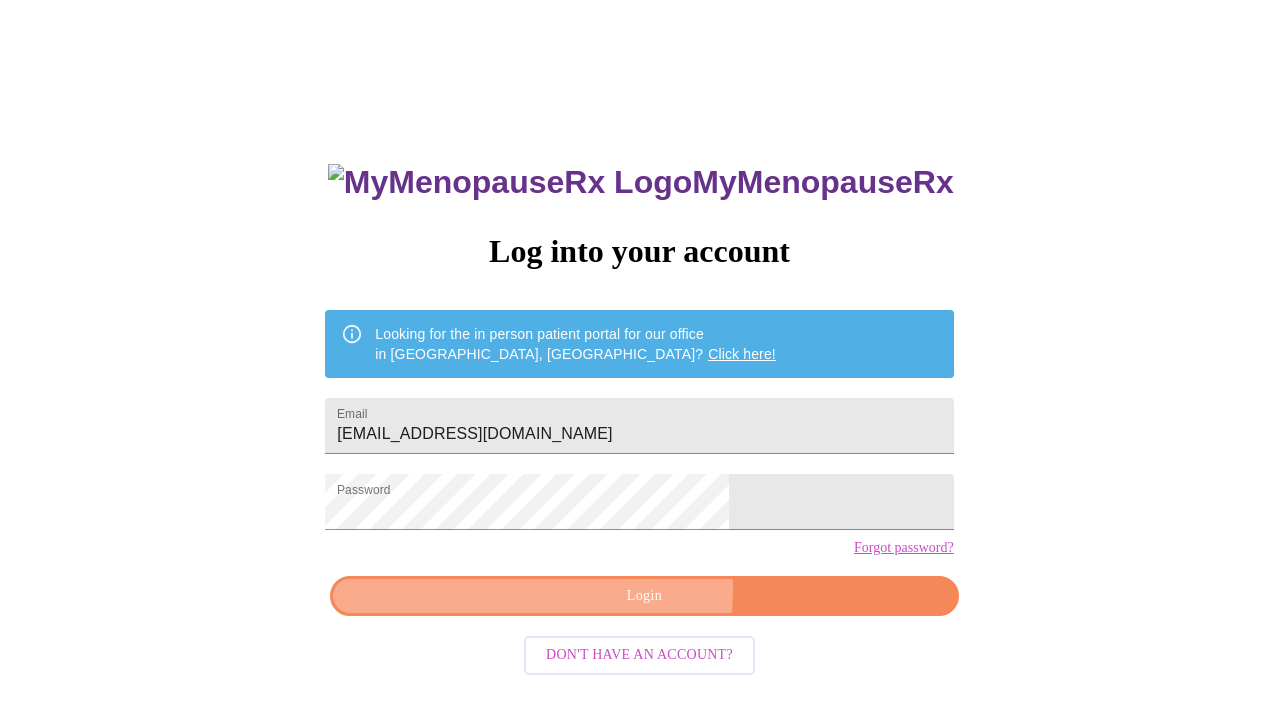 click on "Login" at bounding box center (644, 596) 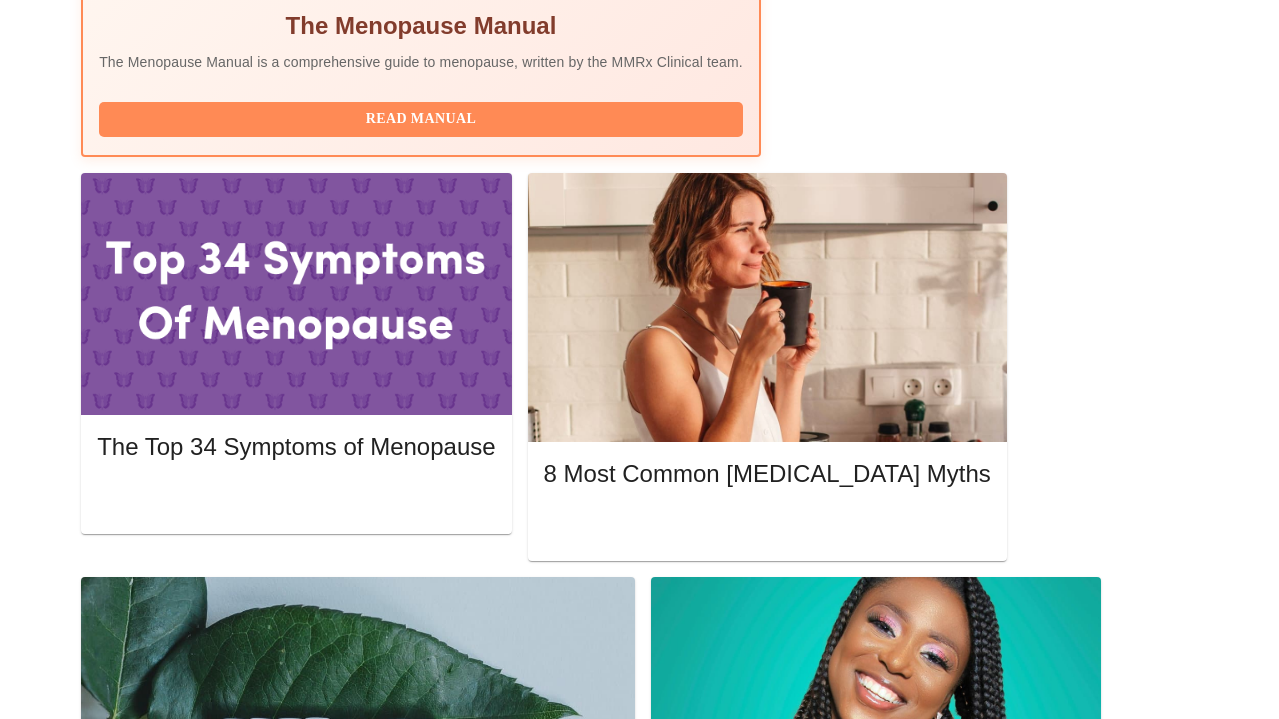 scroll, scrollTop: 839, scrollLeft: 0, axis: vertical 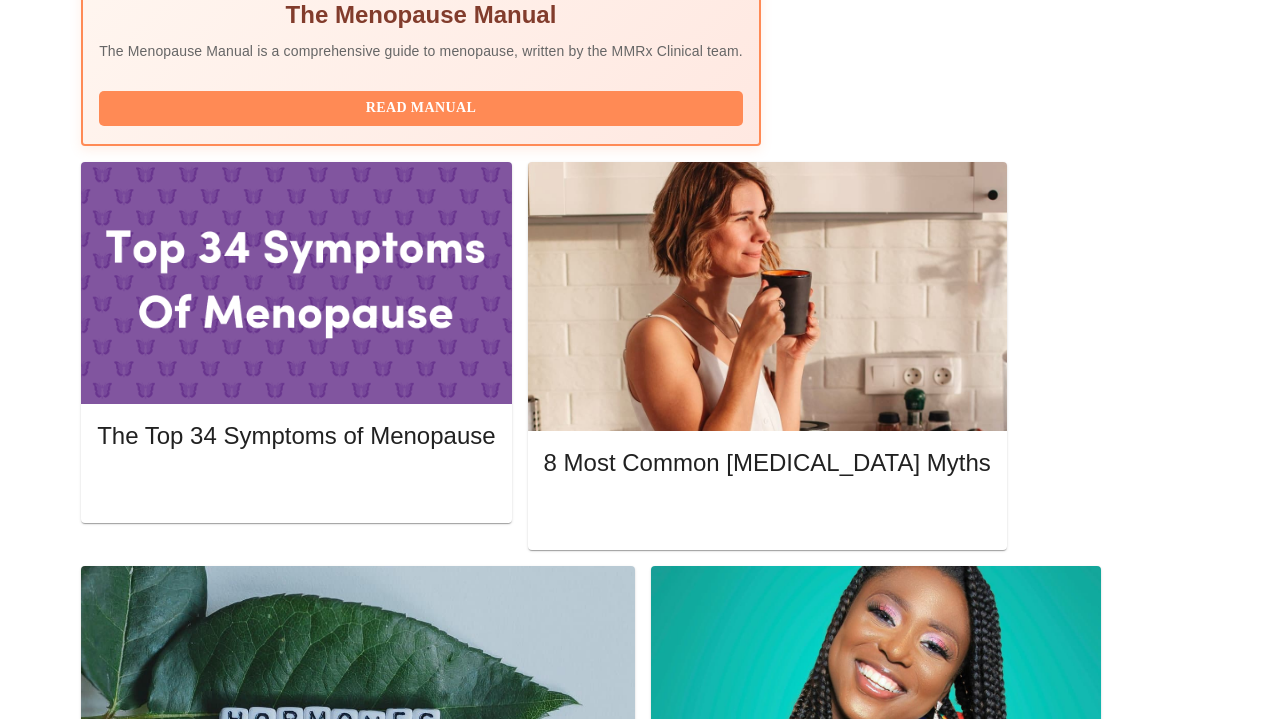 click 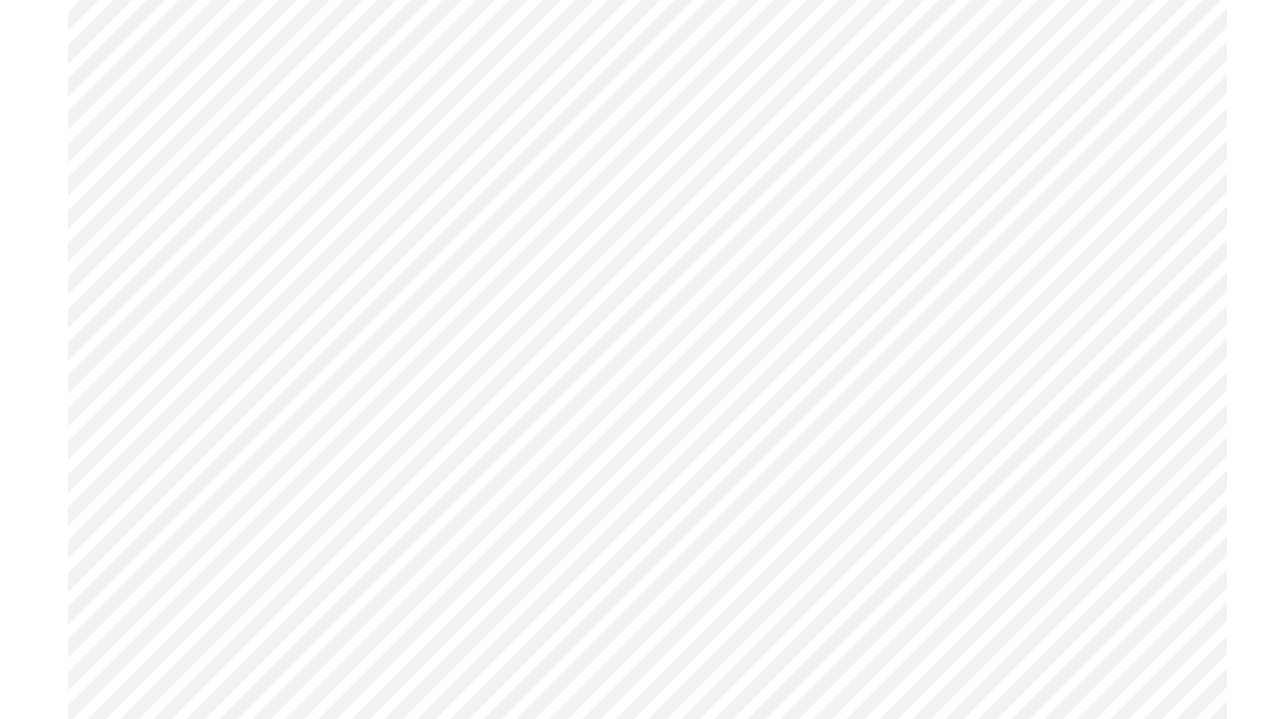 scroll, scrollTop: 3805, scrollLeft: 0, axis: vertical 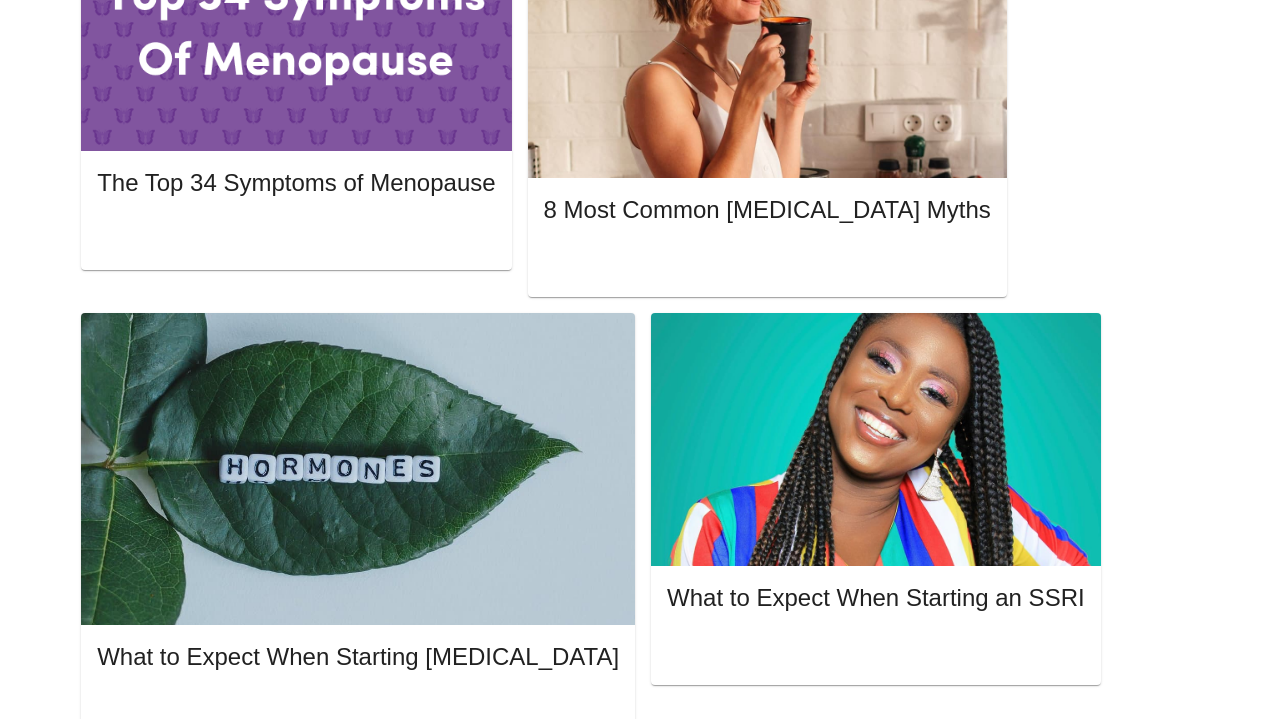 click 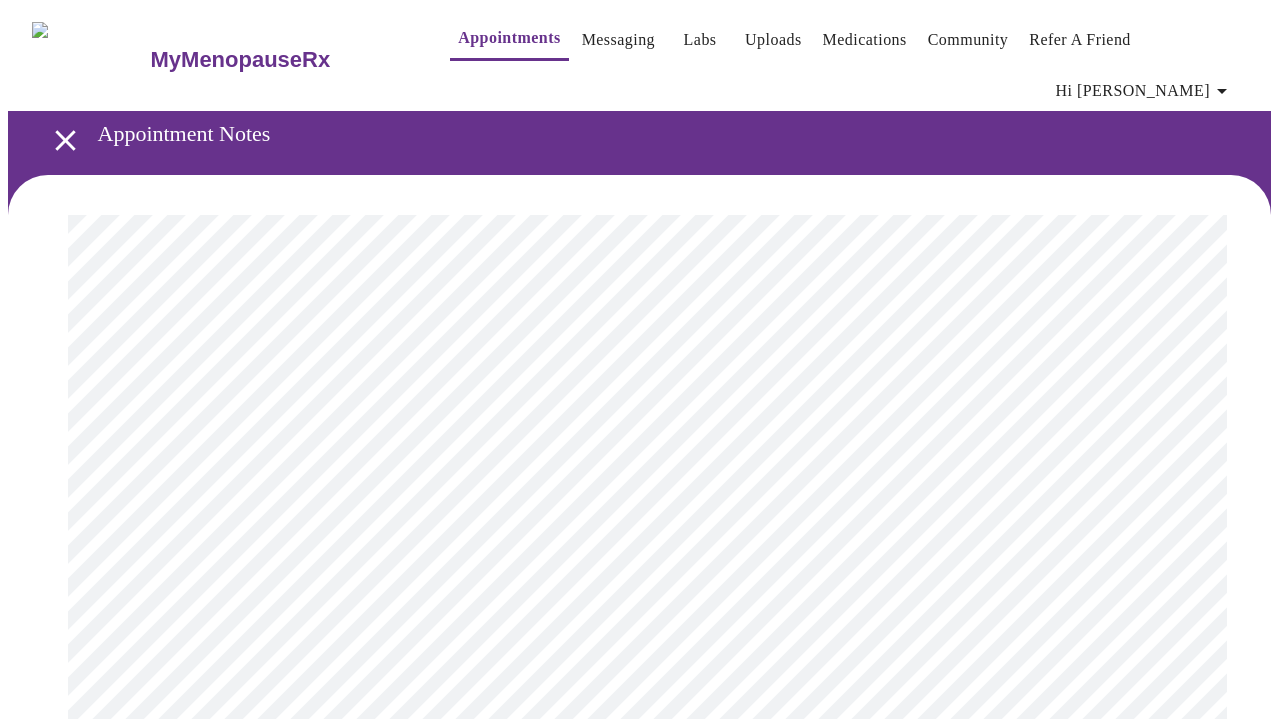 scroll, scrollTop: 0, scrollLeft: 0, axis: both 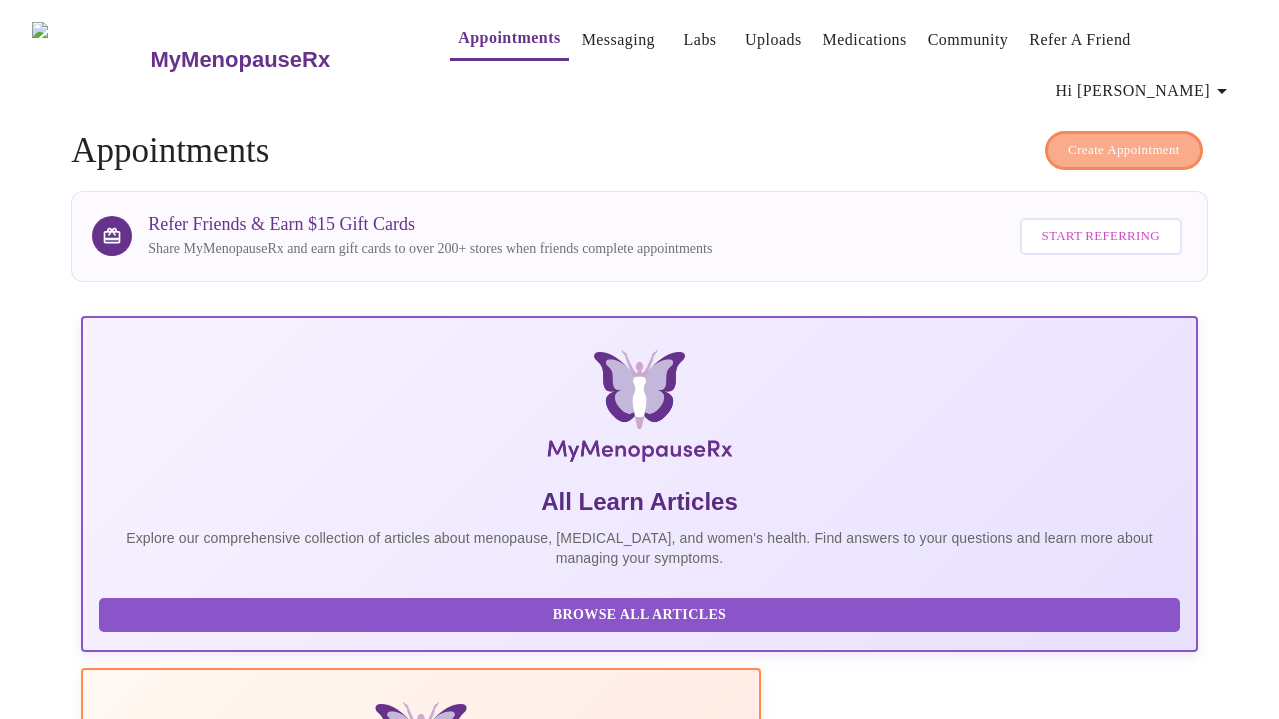 click on "Create Appointment" at bounding box center (1124, 150) 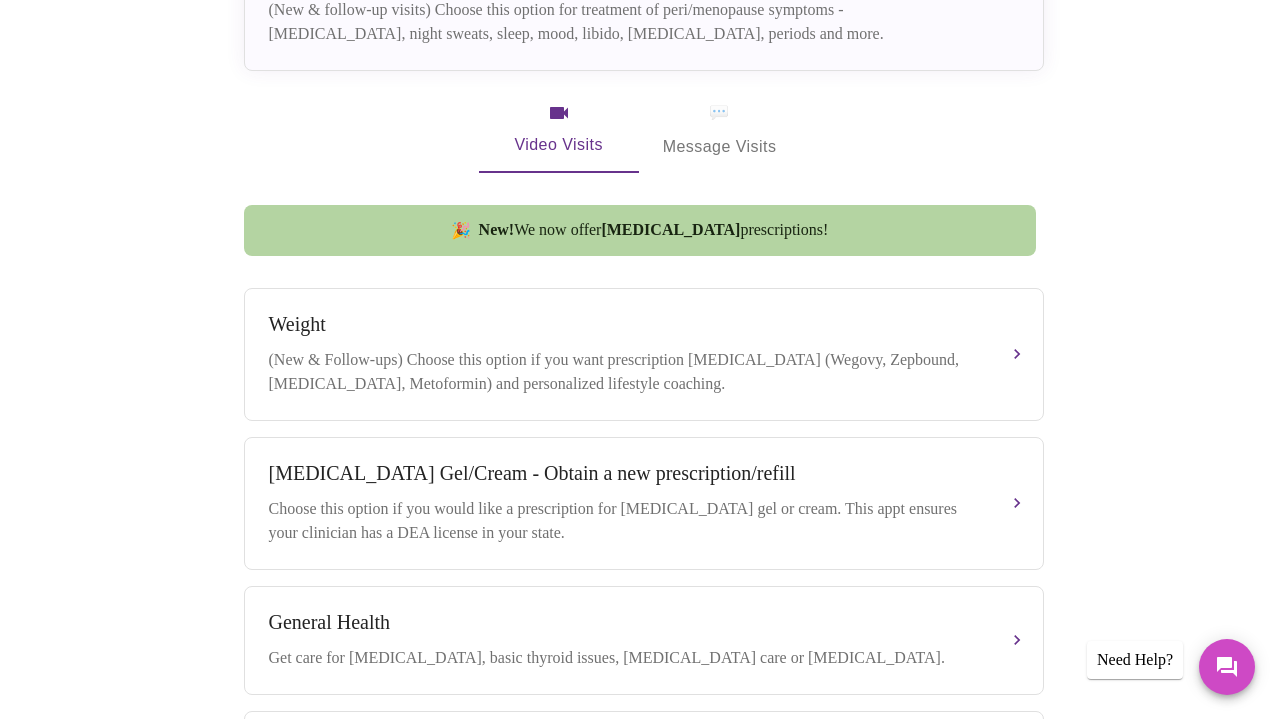 scroll, scrollTop: 594, scrollLeft: 0, axis: vertical 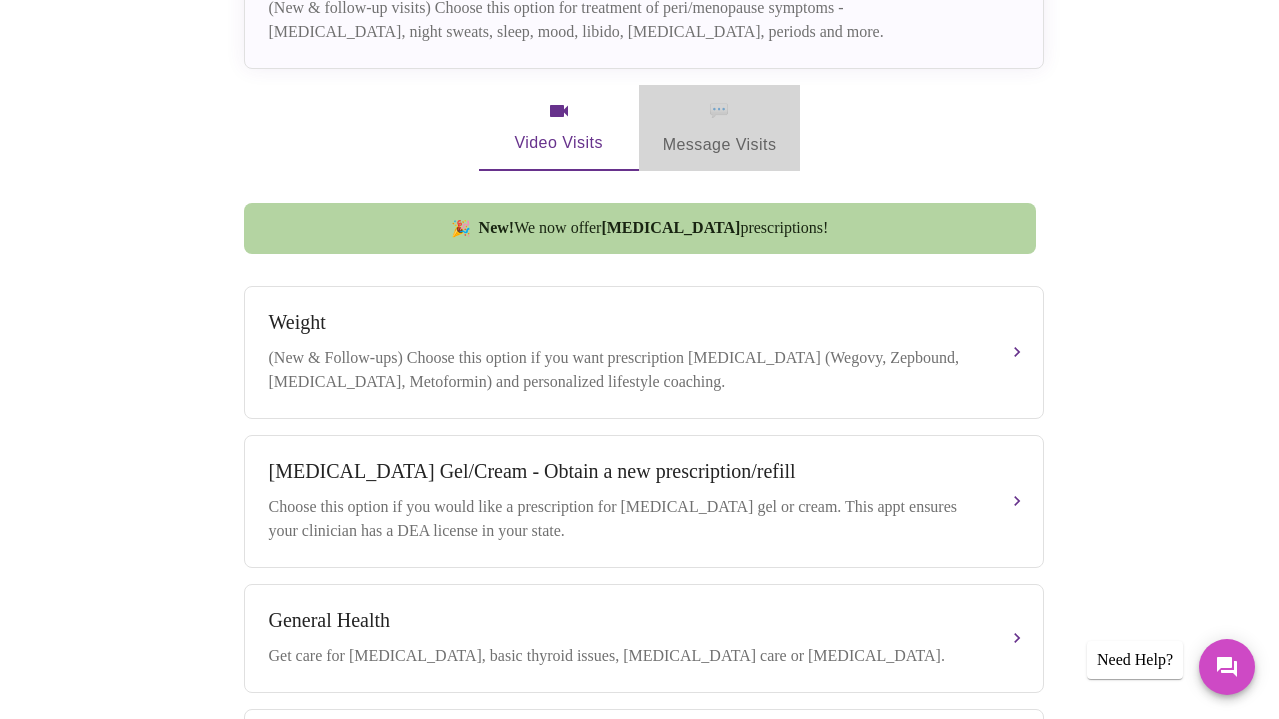 click on "💬 Message Visits" at bounding box center [720, 128] 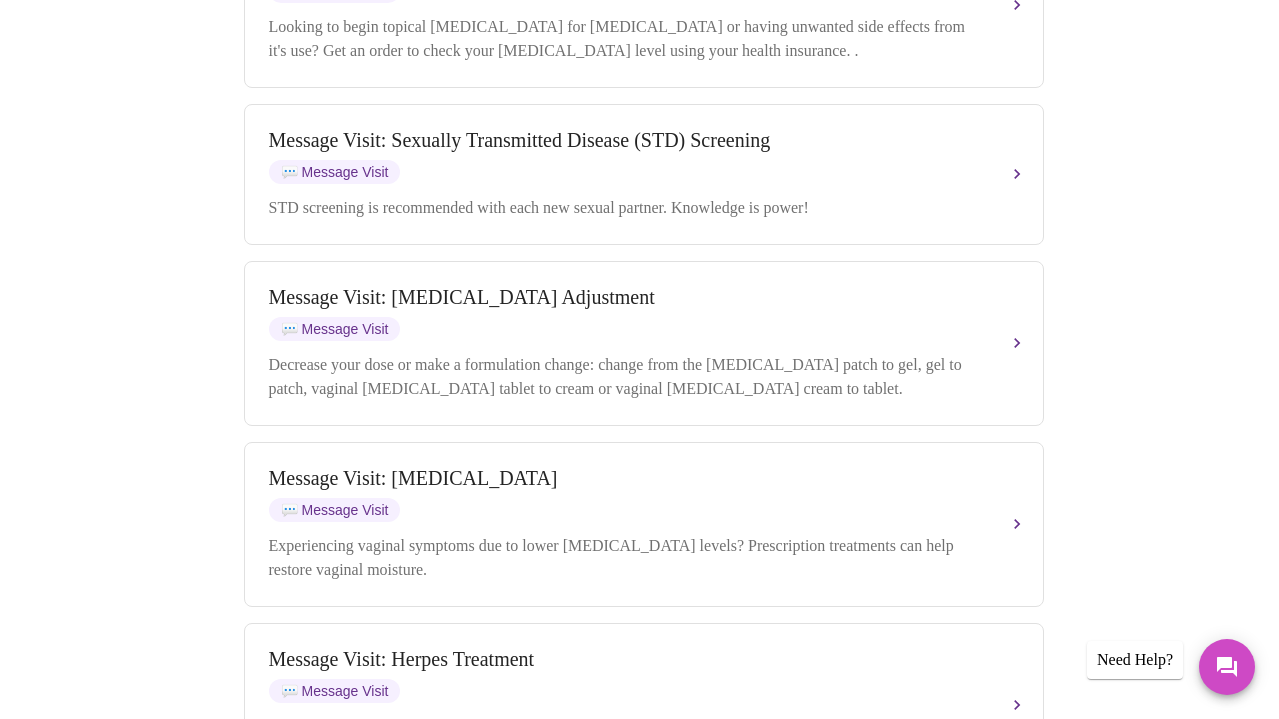 scroll, scrollTop: 1241, scrollLeft: 1, axis: both 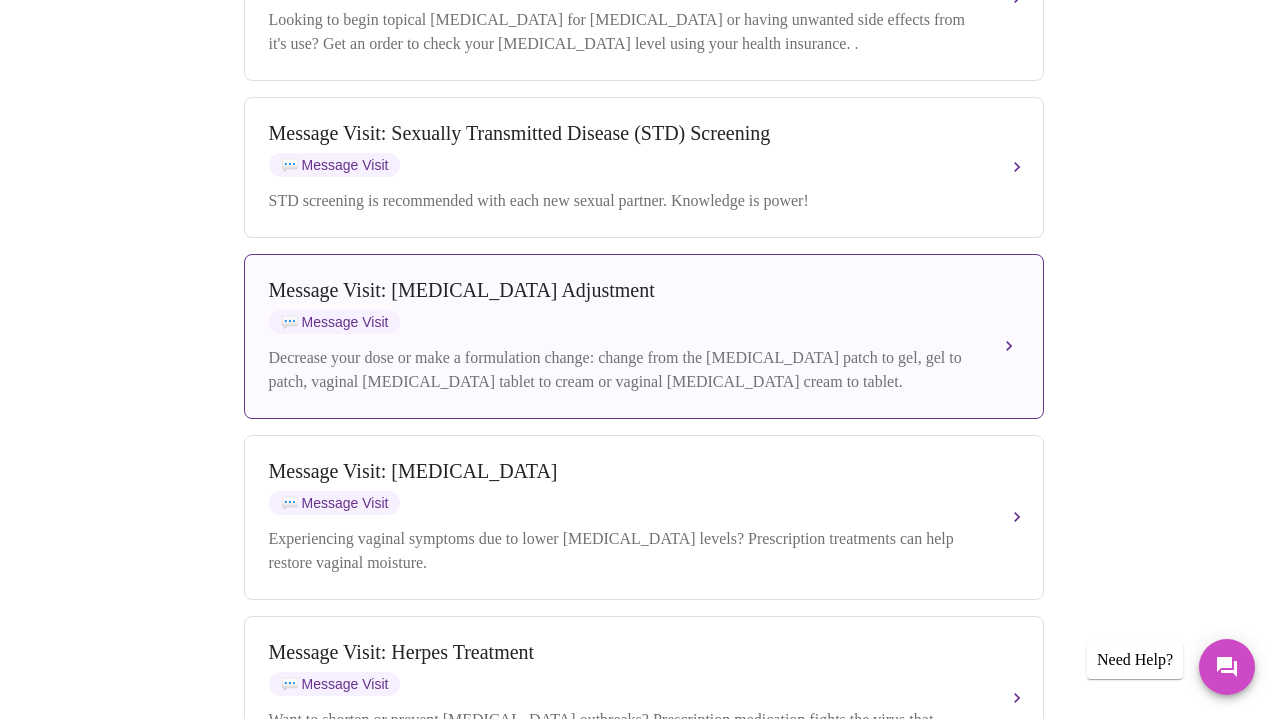 click on "💬  Message Visit" at bounding box center (335, 322) 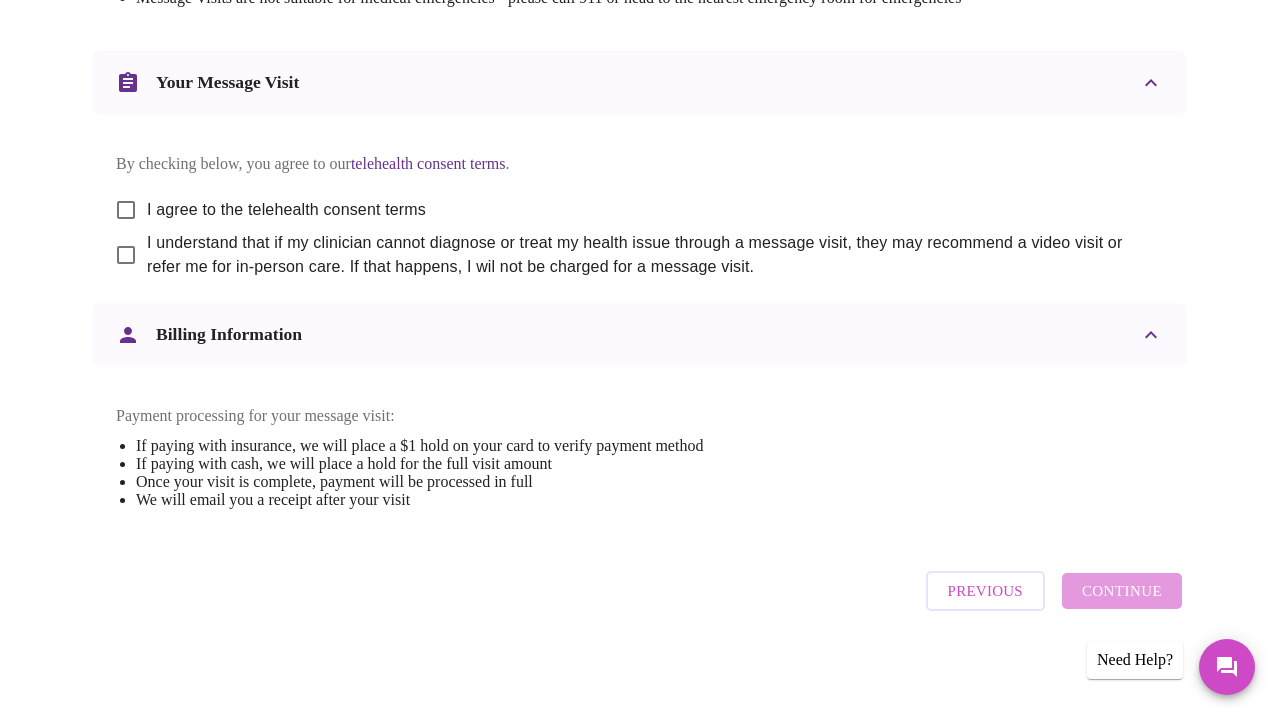 scroll, scrollTop: 1075, scrollLeft: 0, axis: vertical 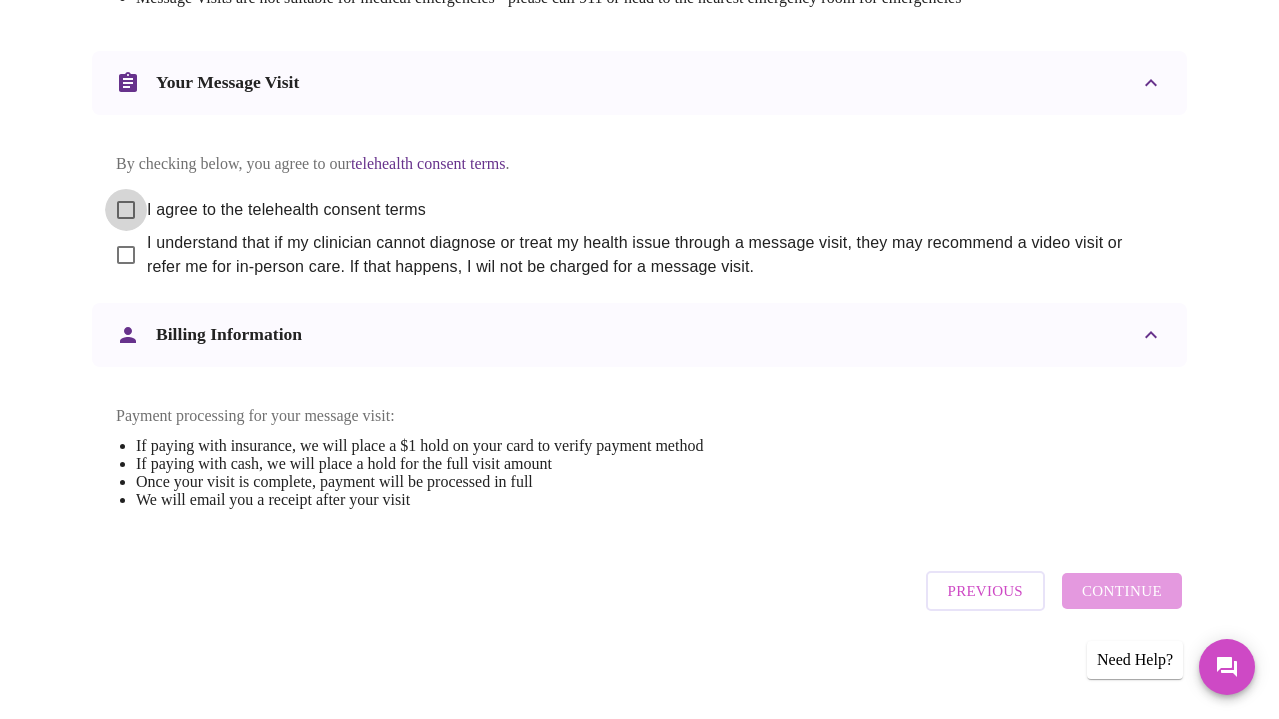 drag, startPoint x: 112, startPoint y: 178, endPoint x: 141, endPoint y: 216, distance: 47.801674 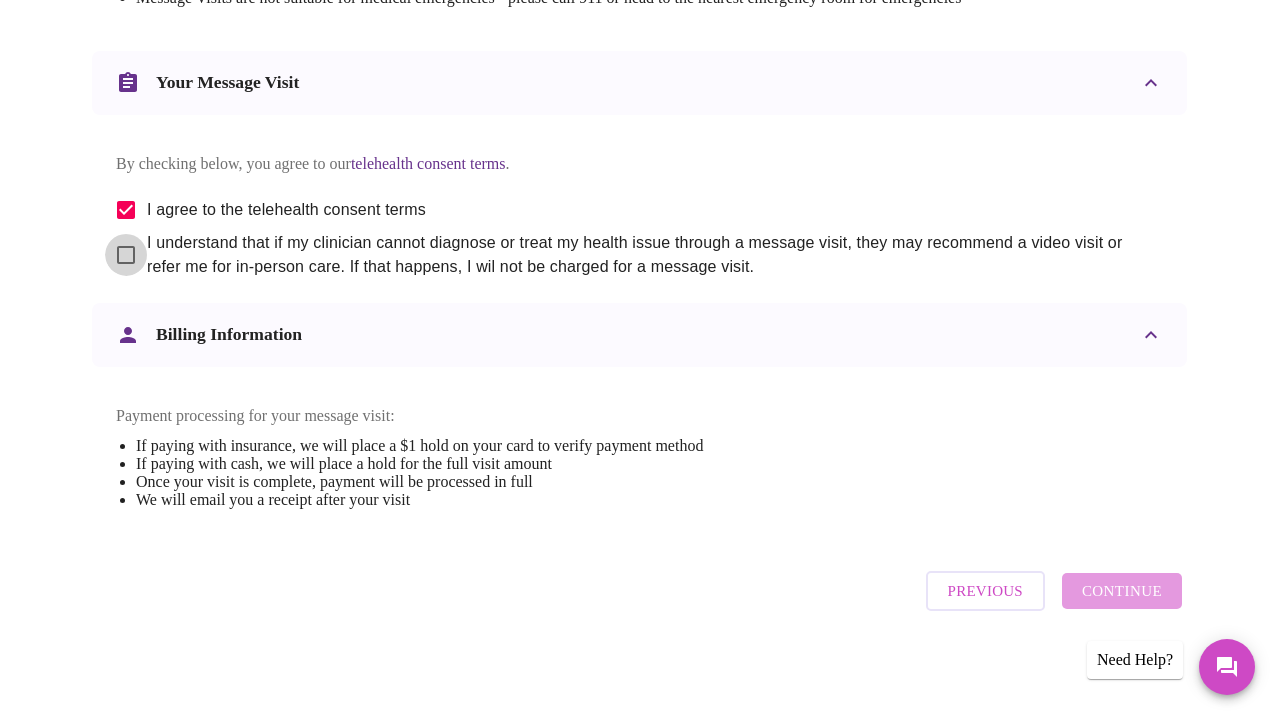 click on "I understand that if my clinician cannot diagnose or treat my health issue through a message visit, they may recommend a video visit or refer me for in-person care. If that happens, I wil not be charged for a message visit." at bounding box center (126, 255) 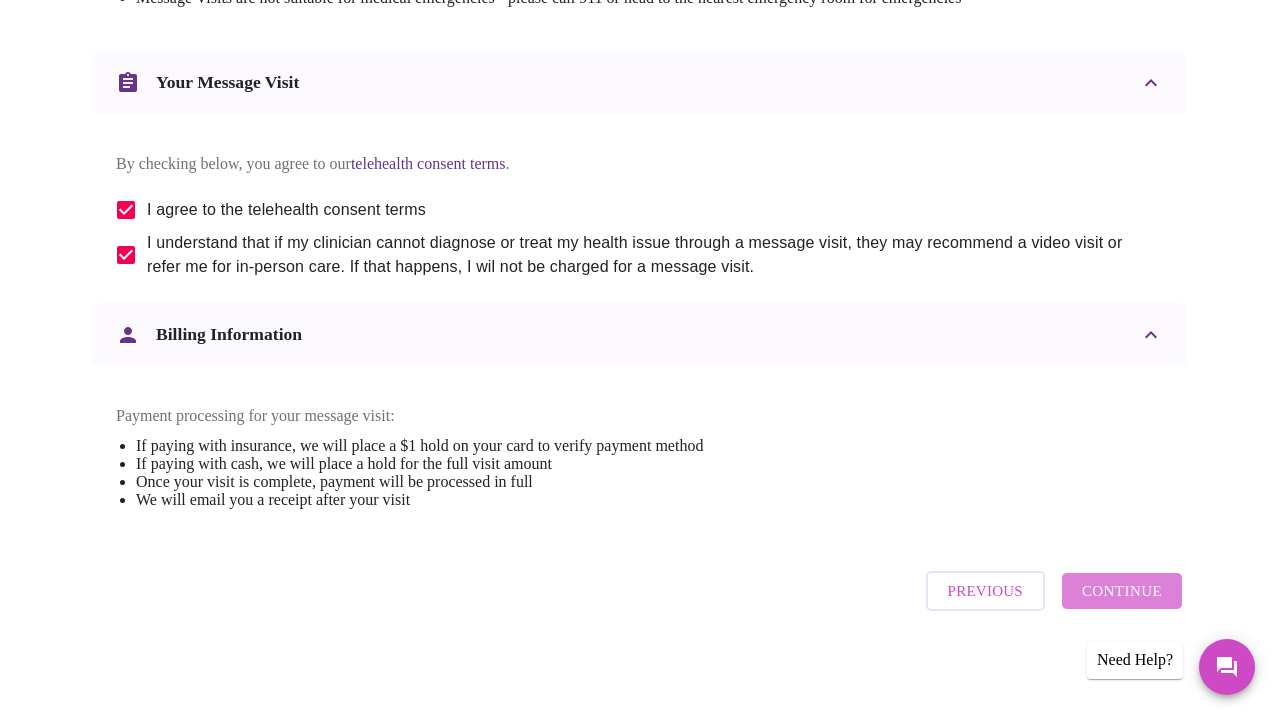 click on "Continue" at bounding box center [1122, 591] 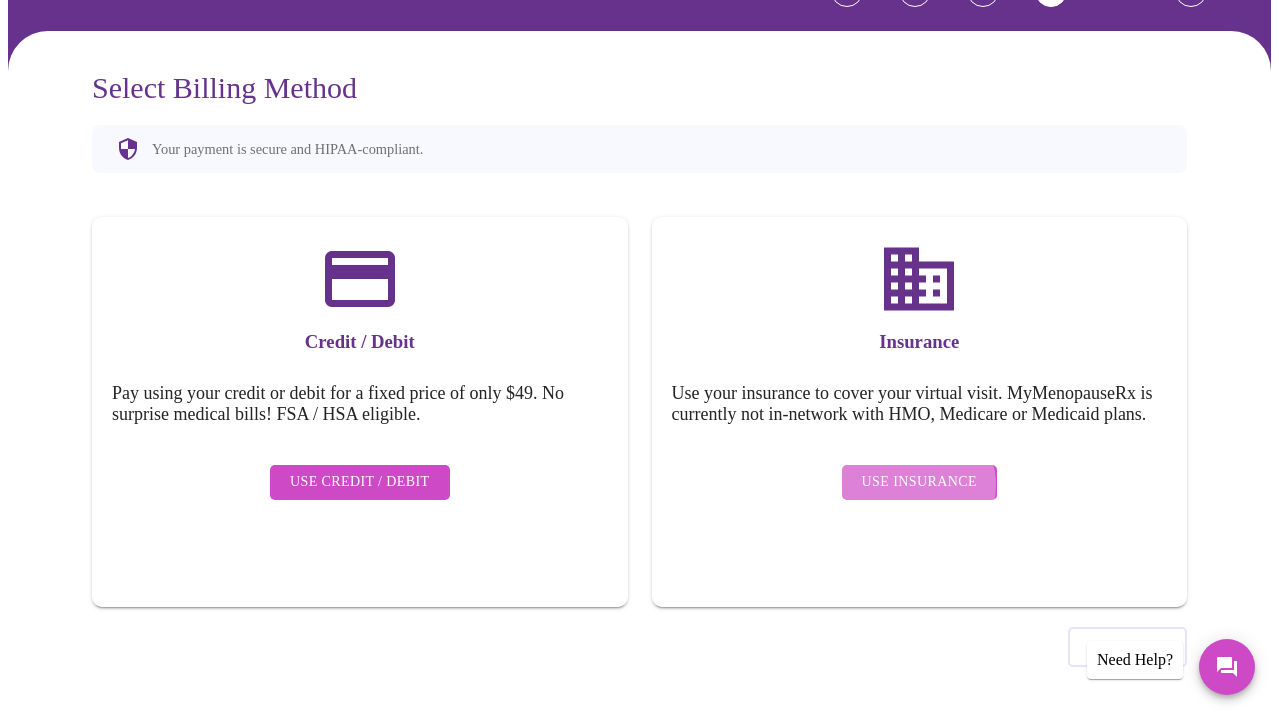 click on "Use Insurance" at bounding box center (919, 482) 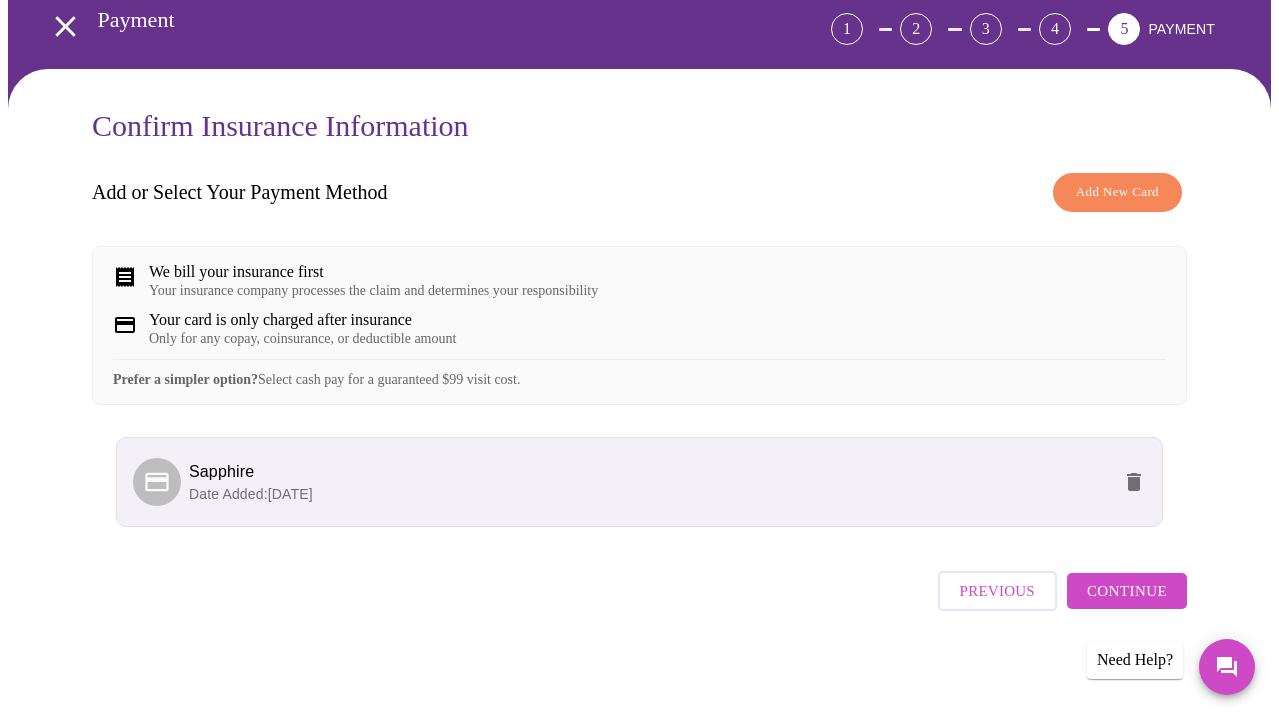 scroll, scrollTop: 132, scrollLeft: 0, axis: vertical 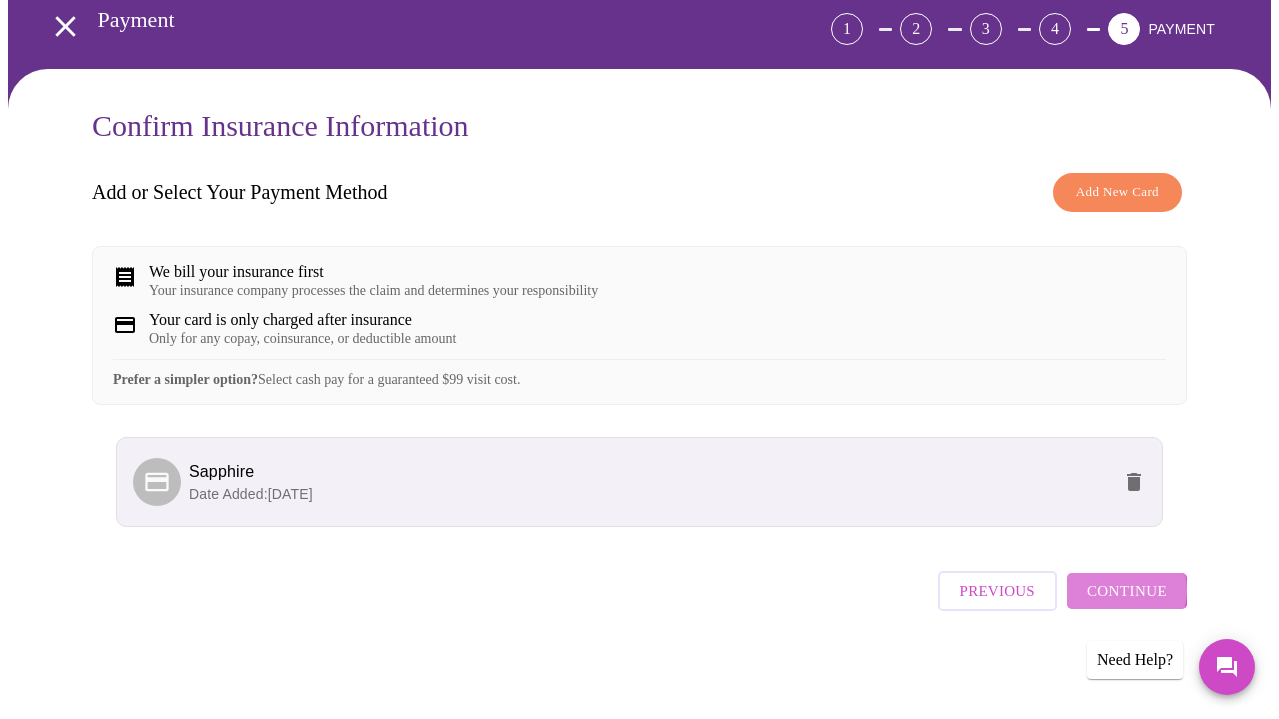 click on "Continue" at bounding box center [1127, 591] 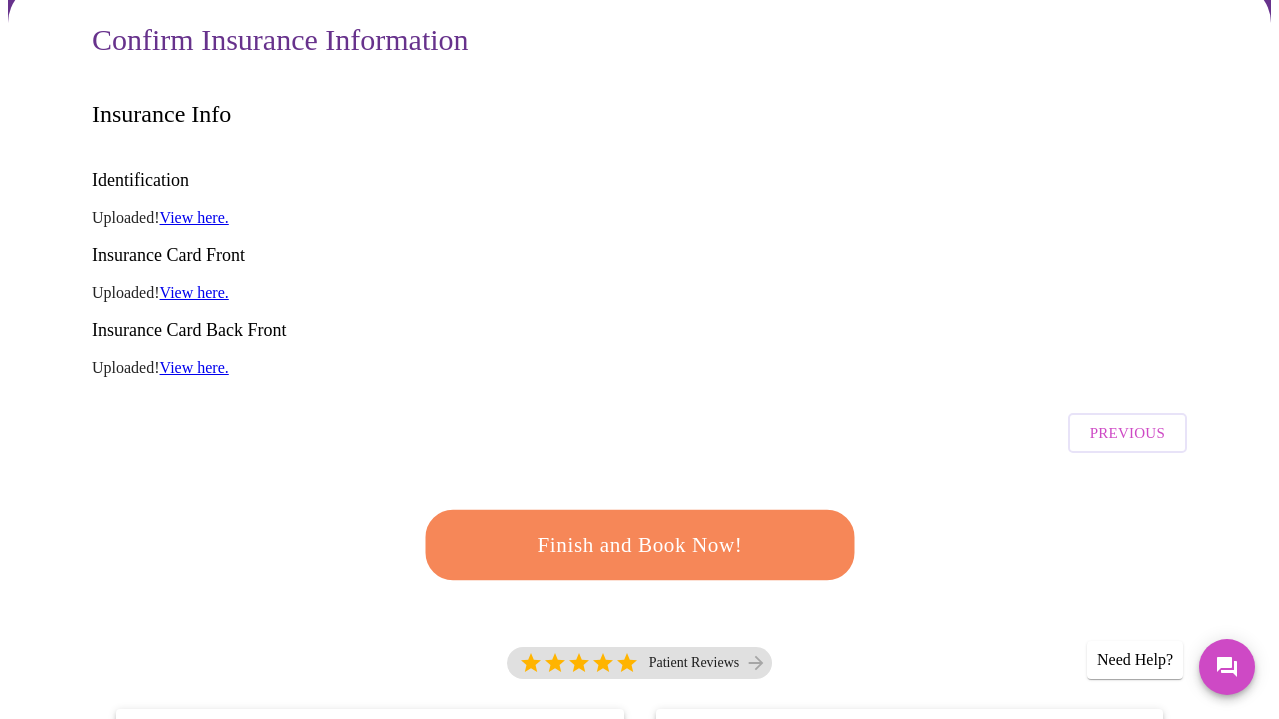 scroll, scrollTop: 204, scrollLeft: 0, axis: vertical 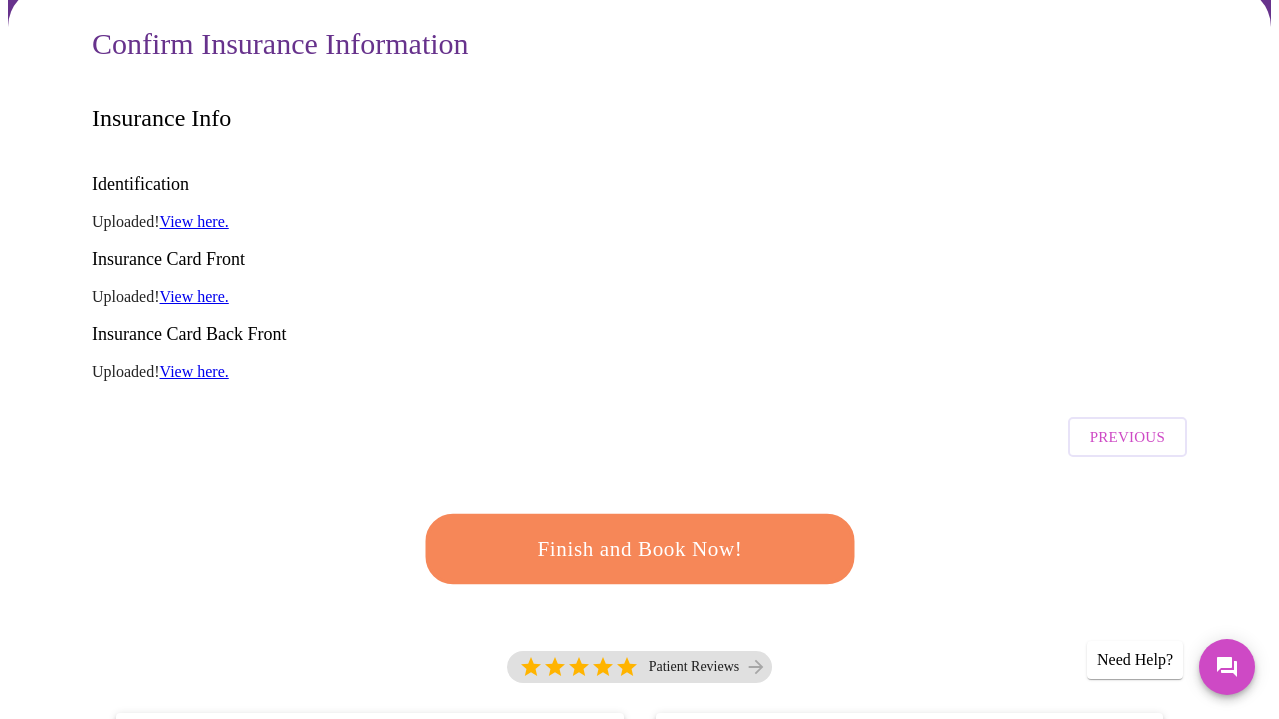 click on "Finish and Book Now!" at bounding box center (640, 549) 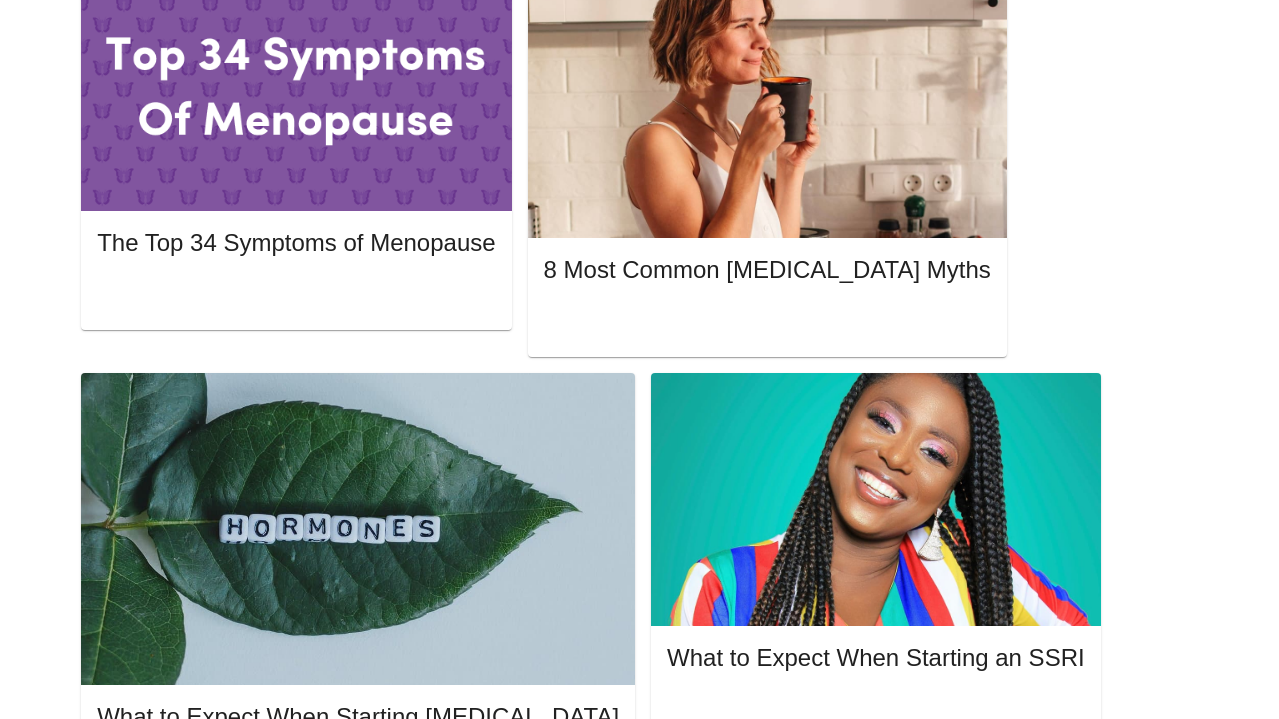 scroll, scrollTop: 1033, scrollLeft: 0, axis: vertical 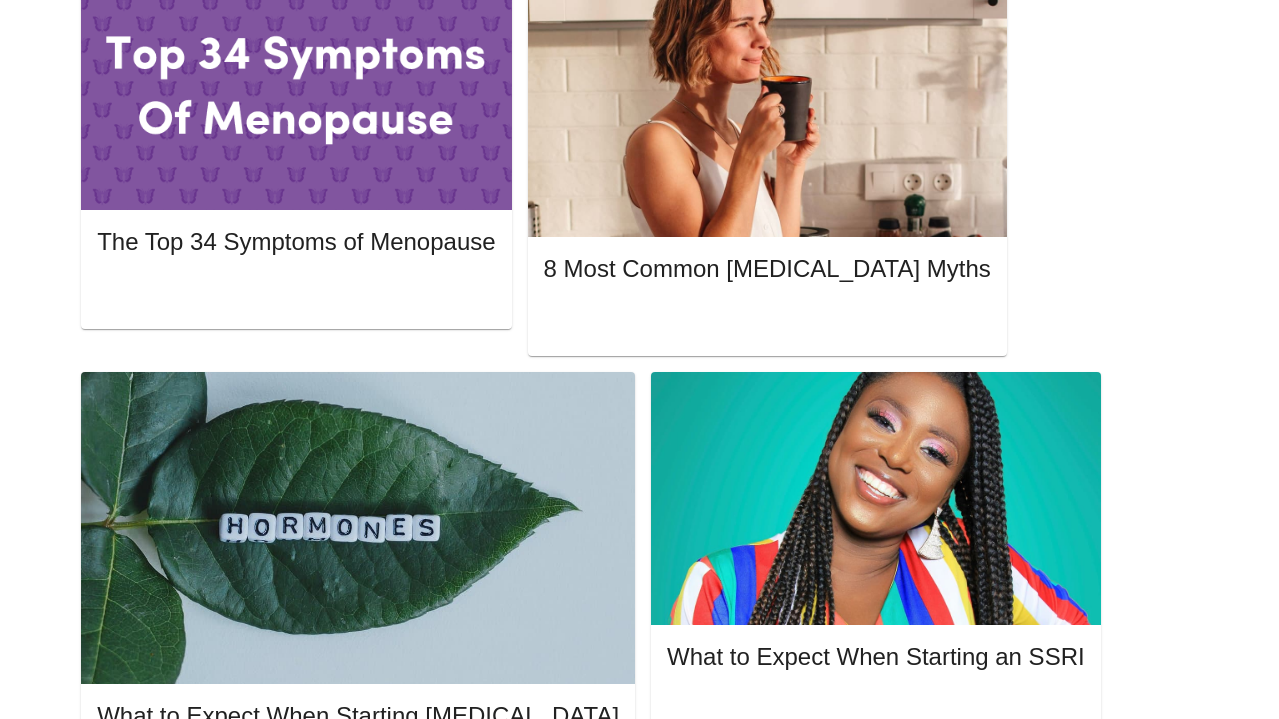 click 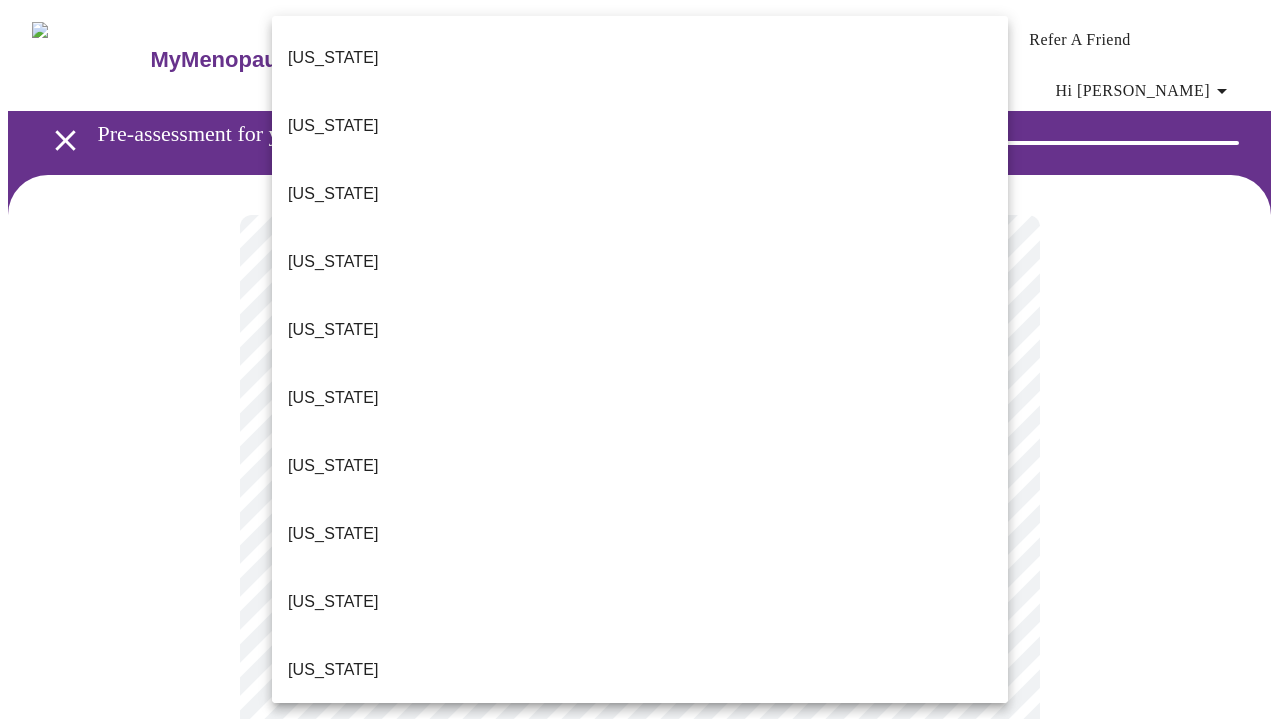 click on "MyMenopauseRx Appointments Messaging Labs Uploads Medications Community Refer a Friend Hi Heather   Pre-assessment for your Message Visit: Hormone Therapy Adjustment 1  /  12 Settings Billing Invoices Log out Alabama
Alaska
Arizona
Arkansas
California
Colorado
Connecticut
Delaware
Florida
Georgia
Hawaii
Idaho
Illinois
Indiana
Iowa
Kansas
Kentucky
Louisiana
Maine
Maryland
Massachusetts
Michigan
Minnesota
Mississippi
Missouri
Montana
Nebraska
Nevada
New Hanpshire
New Jersey
New Mexico
New York
North Carolina
North Dakota
Ohio
Oklahoma
Oregon
Pennsylvania
Rhode Island
South Carolina
Tennessee
Texas
Utah
Vermont
Virginia
Washington
Washington, D.C. (District of Columbia)
West Virginia
Wisconsin
Wyoming" at bounding box center (639, 934) 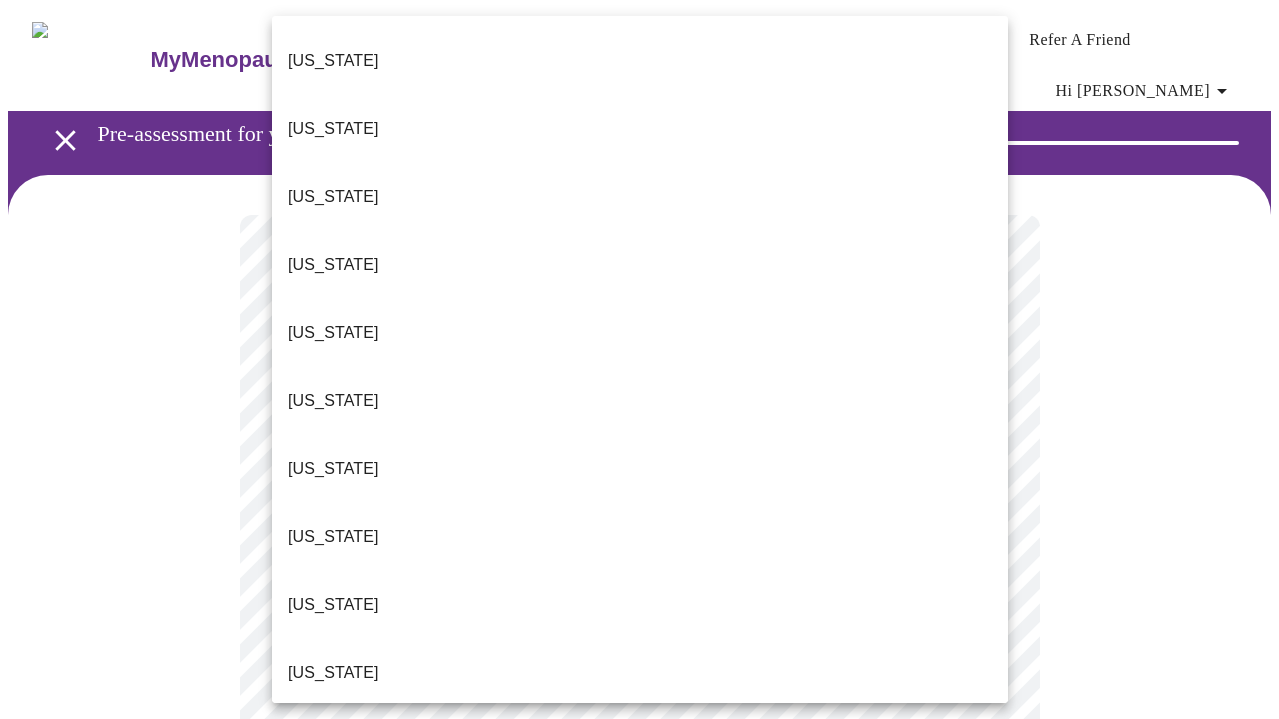scroll, scrollTop: 134, scrollLeft: 0, axis: vertical 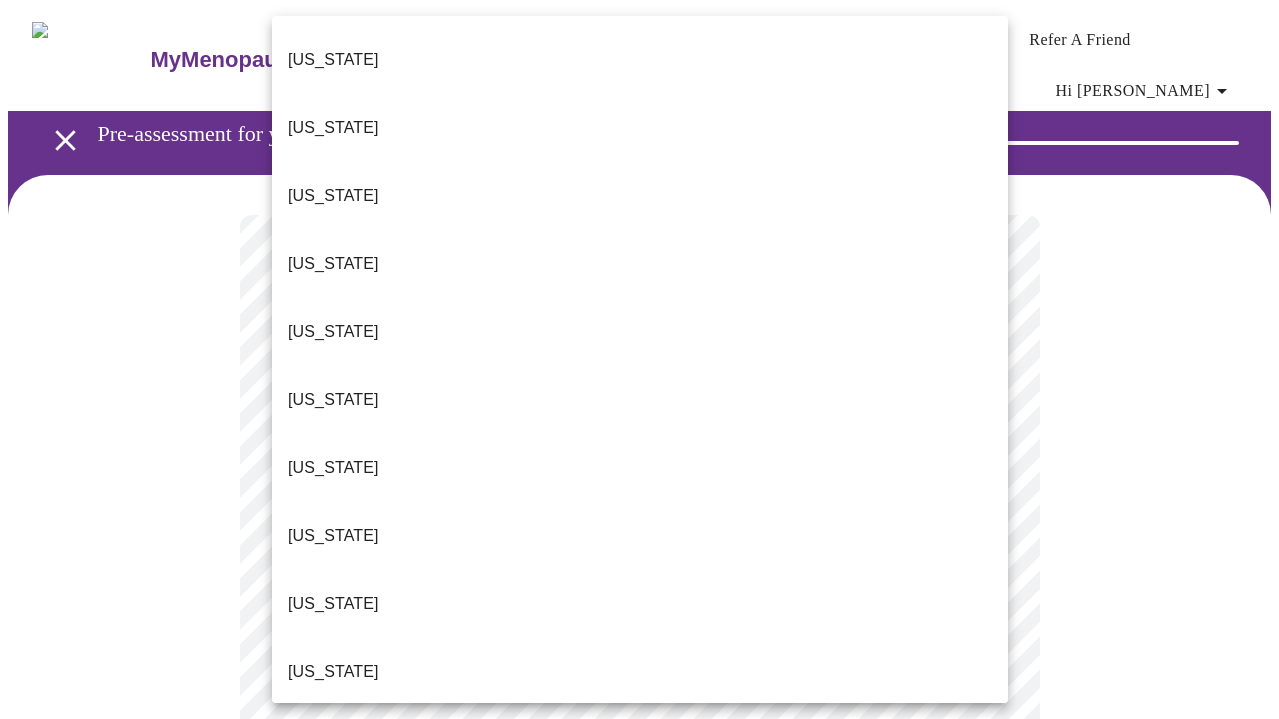 click on "Illinois" at bounding box center (333, 740) 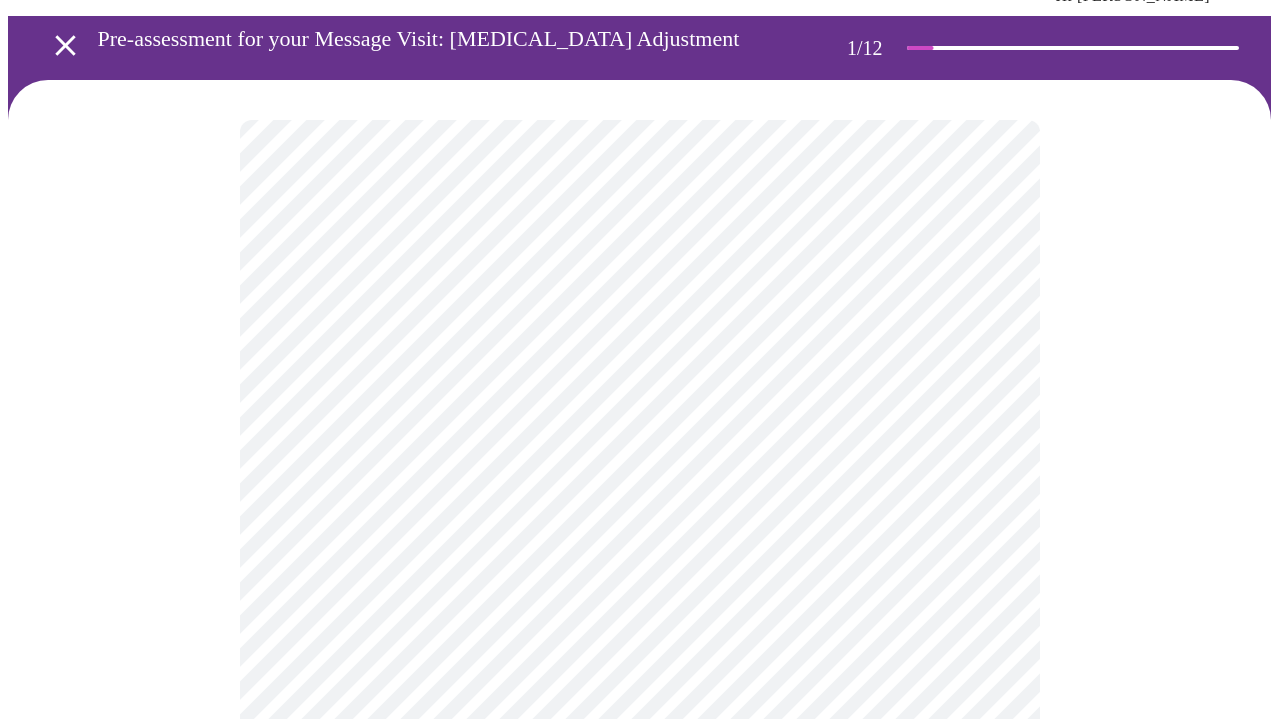 scroll, scrollTop: 99, scrollLeft: 0, axis: vertical 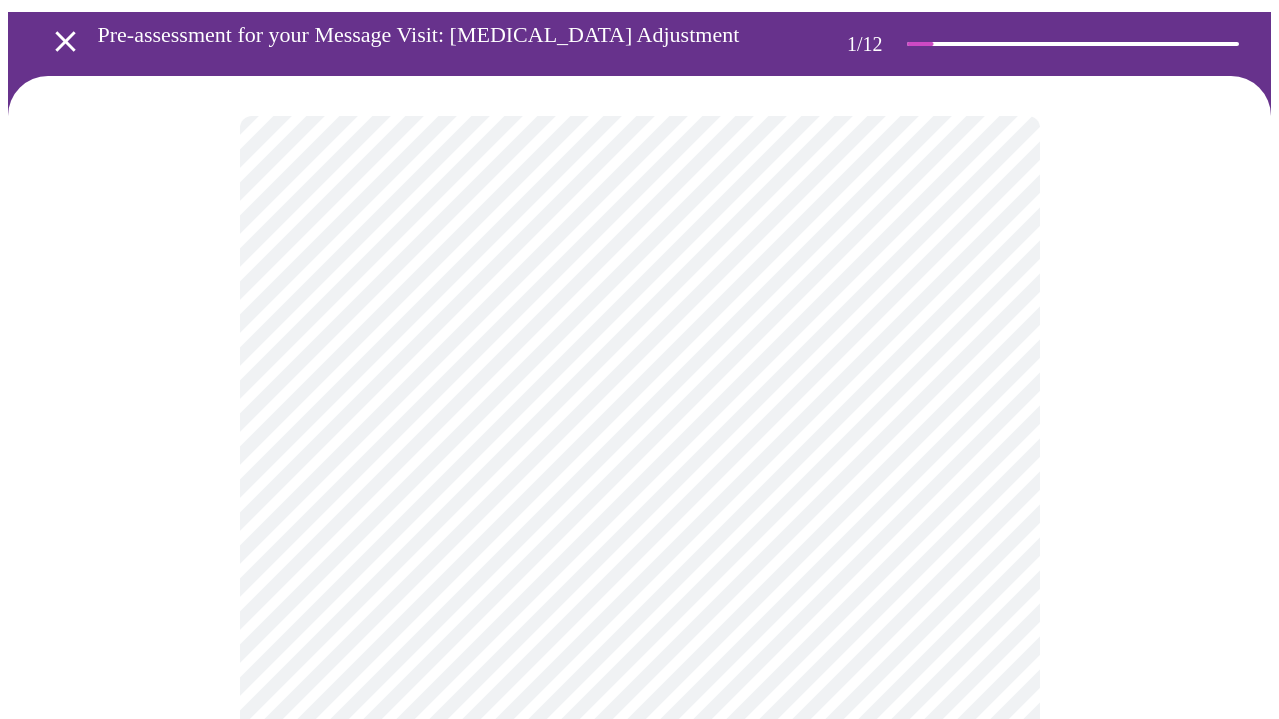 click on "MyMenopauseRx Appointments Messaging Labs Uploads Medications Community Refer a Friend Hi Heather   Pre-assessment for your Message Visit: Hormone Therapy Adjustment 1  /  12 Settings Billing Invoices Log out" at bounding box center [639, 829] 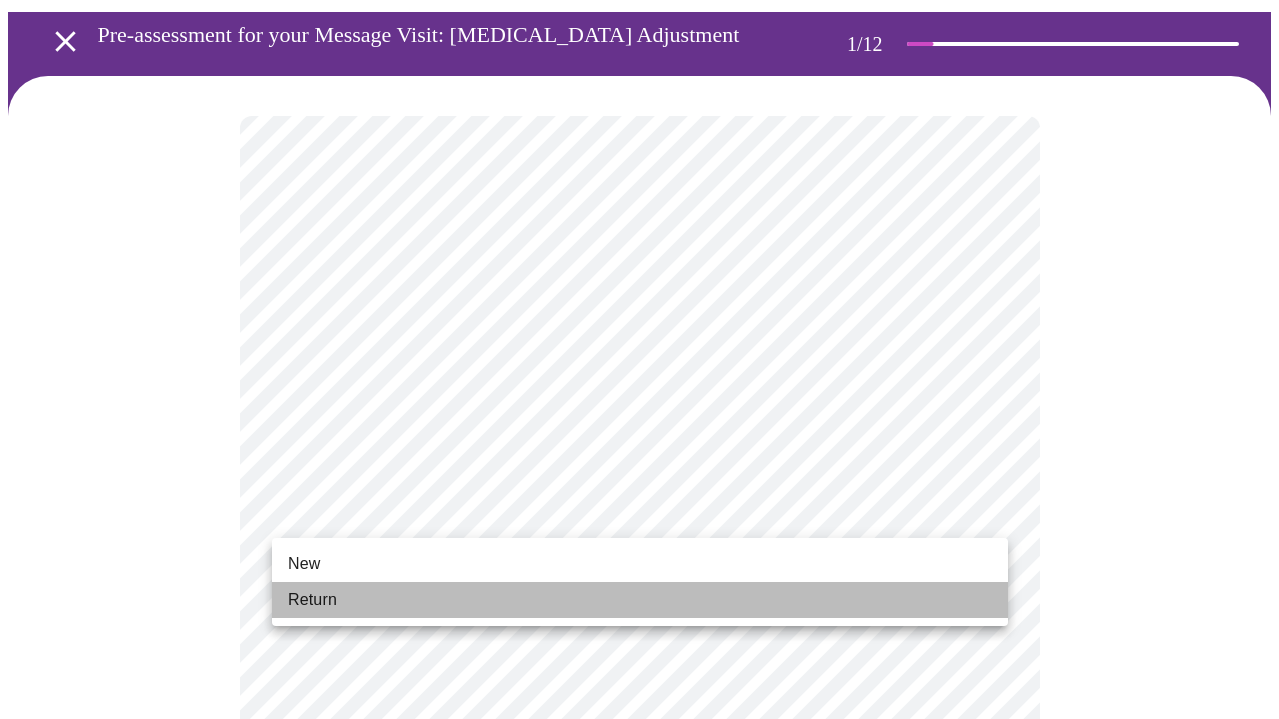 click on "Return" at bounding box center [312, 600] 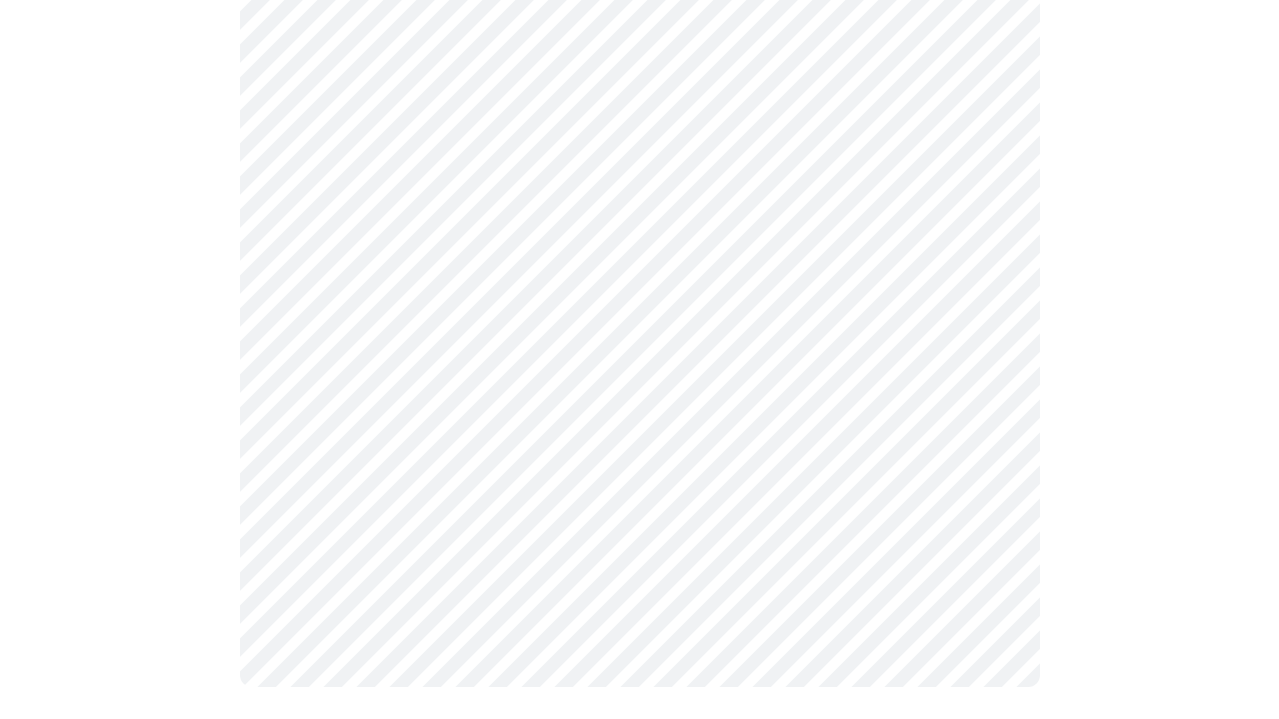 scroll, scrollTop: 0, scrollLeft: 0, axis: both 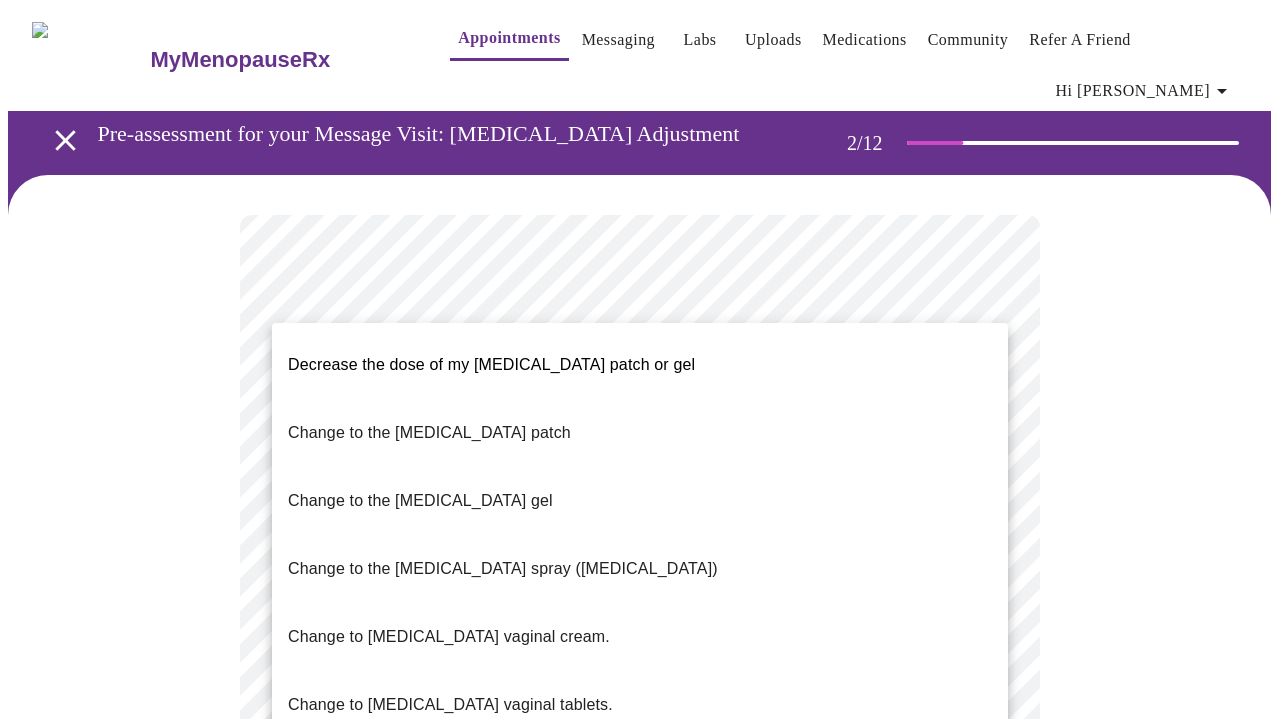 click on "MyMenopauseRx Appointments Messaging Labs Uploads Medications Community Refer a Friend Hi Heather   Pre-assessment for your Message Visit: Hormone Therapy Adjustment 2  /  12 Settings Billing Invoices Log out Decrease the dose of my estradiol patch or gel
Change to the estradiol patch
Change to the estradiol gel
Change to the estradiol spray (Evamist)
Change to estradiol vaginal cream.
Change to estradiol vaginal tablets.
Decrease my progesterone from 200mg to 100mg" at bounding box center [639, 842] 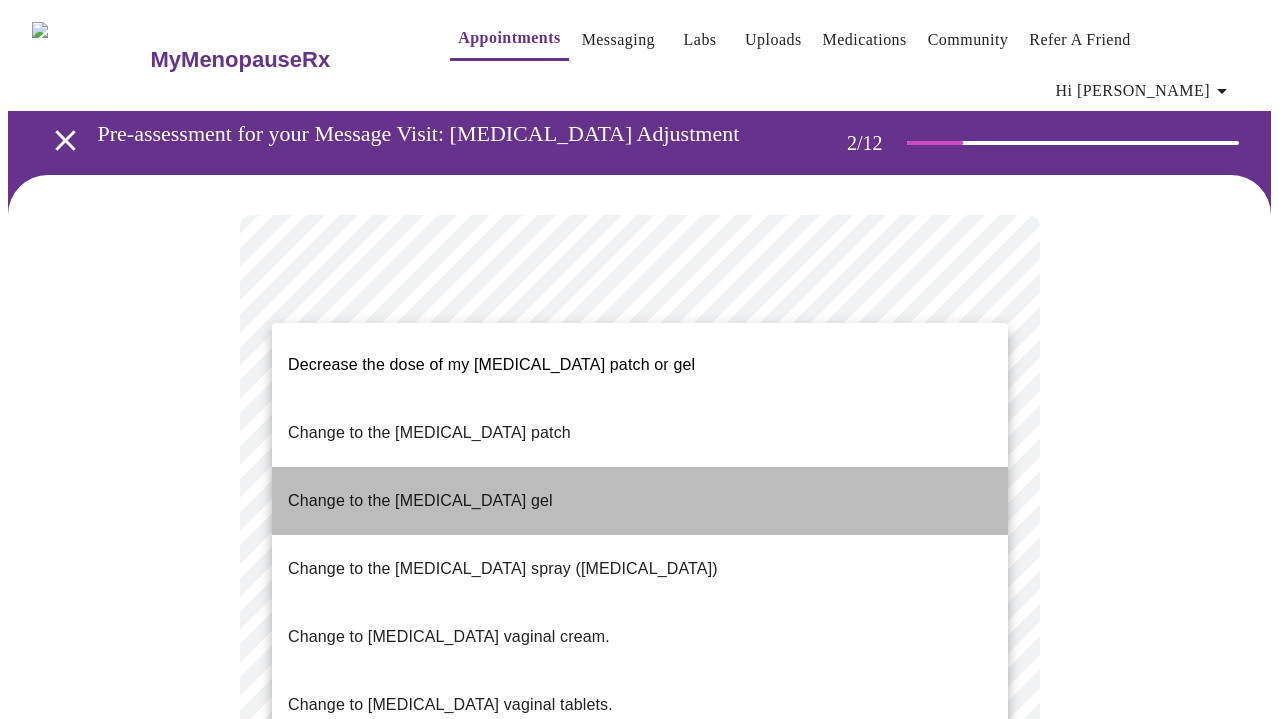 click on "Change to the estradiol gel" at bounding box center [420, 501] 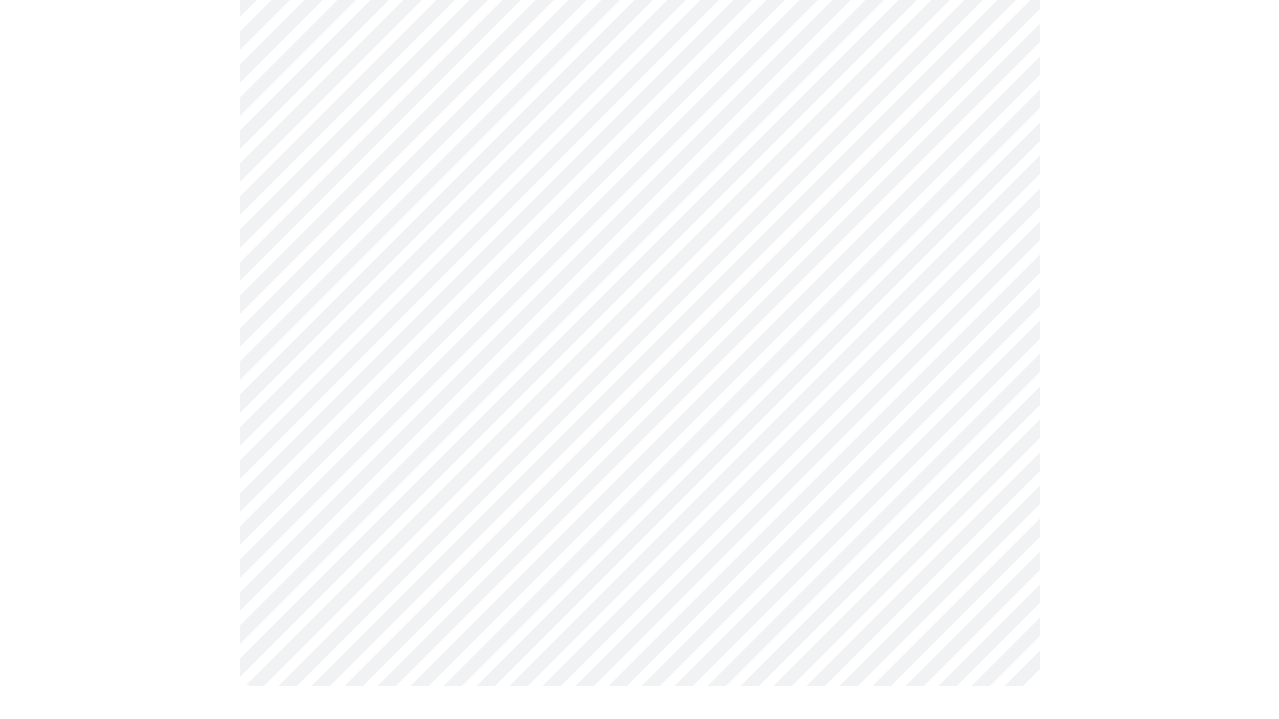scroll, scrollTop: 810, scrollLeft: 0, axis: vertical 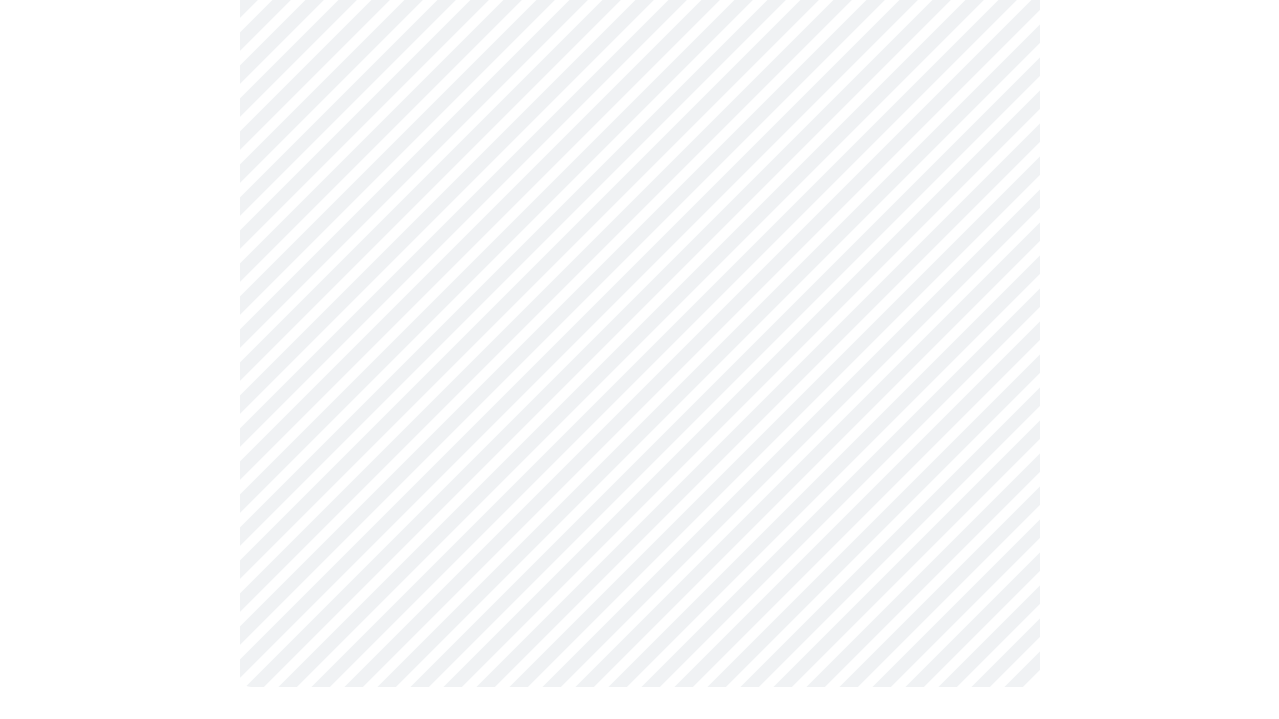 click on "MyMenopauseRx Appointments Messaging Labs Uploads Medications Community Refer a Friend Hi Heather   Pre-assessment for your Message Visit: Hormone Therapy Adjustment 2  /  12 Settings Billing Invoices Log out" at bounding box center [639, -38] 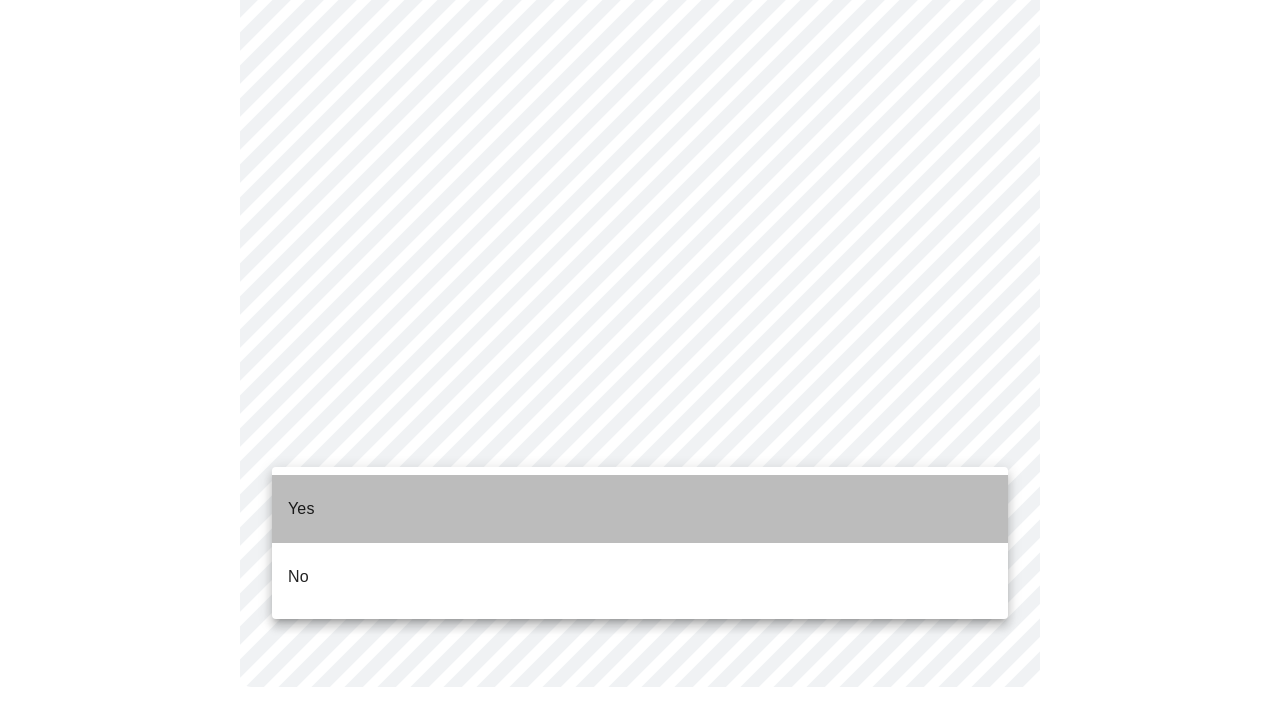 click on "Yes" at bounding box center [301, 509] 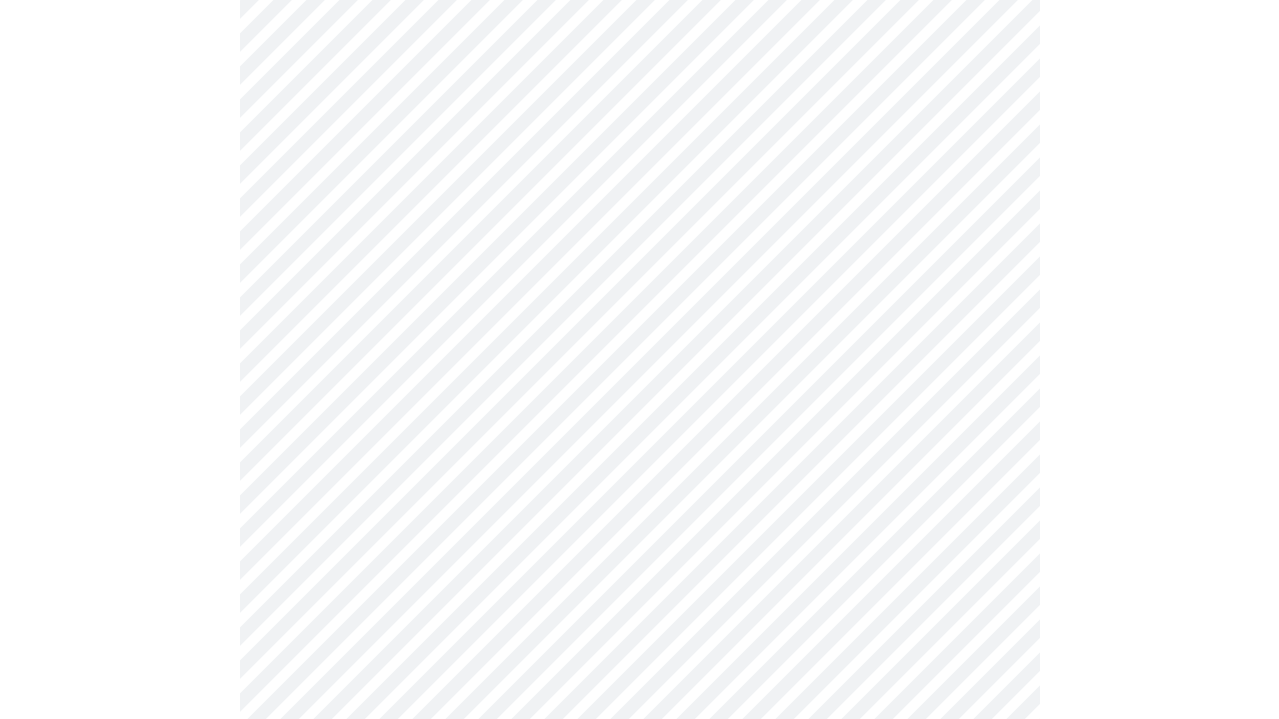scroll, scrollTop: 246, scrollLeft: 0, axis: vertical 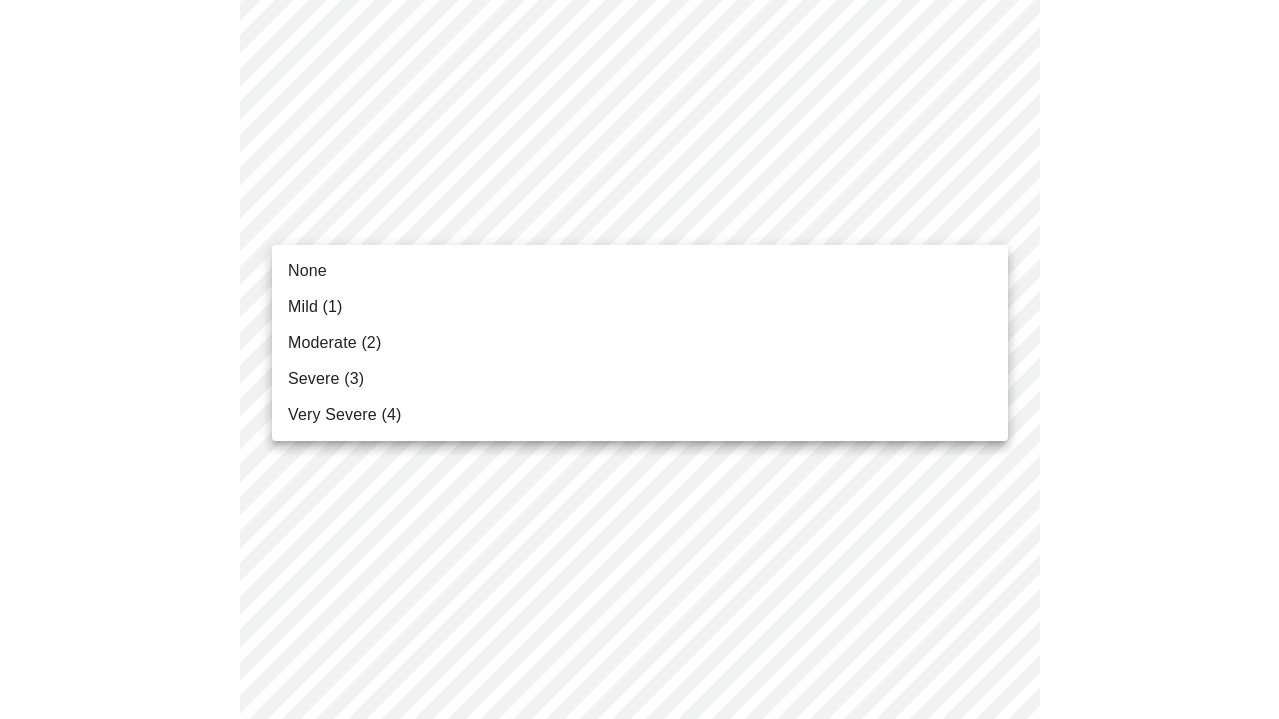 click on "MyMenopauseRx Appointments Messaging Labs Uploads Medications Community Refer a Friend Hi Heather   Pre-assessment for your Message Visit: Hormone Therapy Adjustment 3  /  12 Settings Billing Invoices Log out None Mild (1) Moderate (2) Severe (3)  Very Severe (4)" at bounding box center [639, 1122] 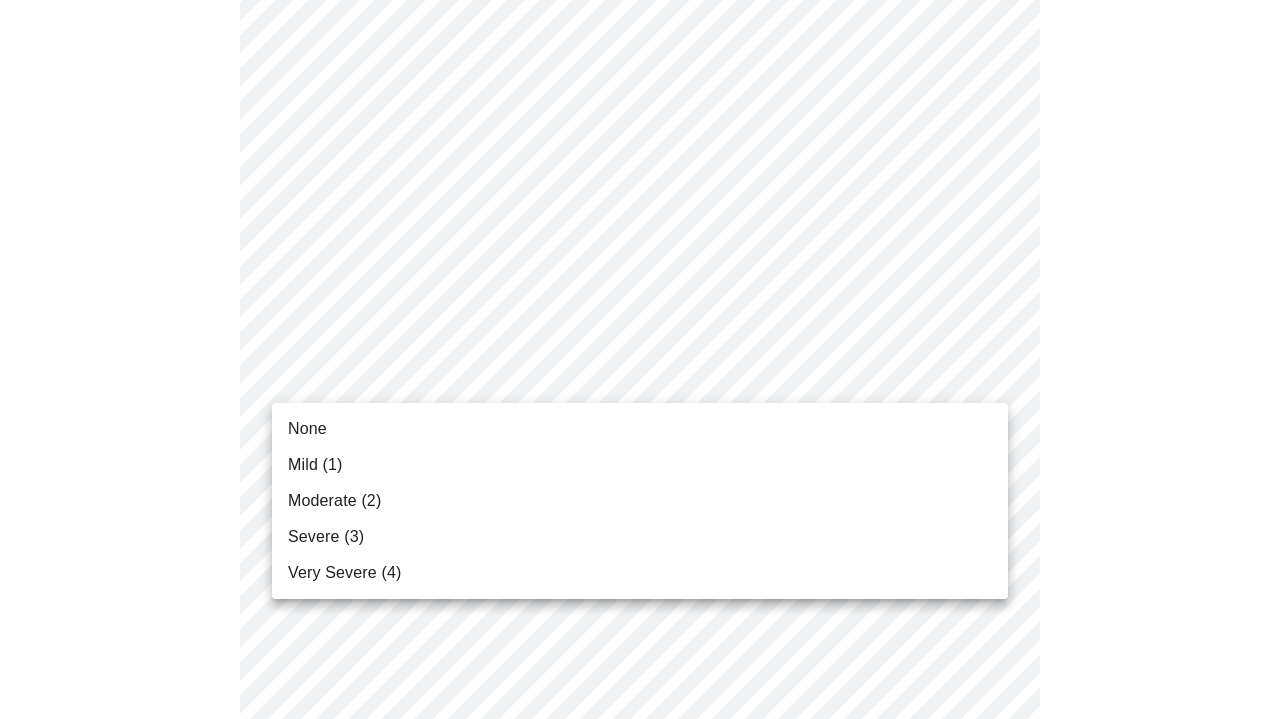 click on "MyMenopauseRx Appointments Messaging Labs Uploads Medications Community Refer a Friend Hi Heather   Pre-assessment for your Message Visit: Hormone Therapy Adjustment 3  /  12 Settings Billing Invoices Log out None Mild (1) Moderate (2) Severe (3) Very Severe (4)" at bounding box center (639, 1087) 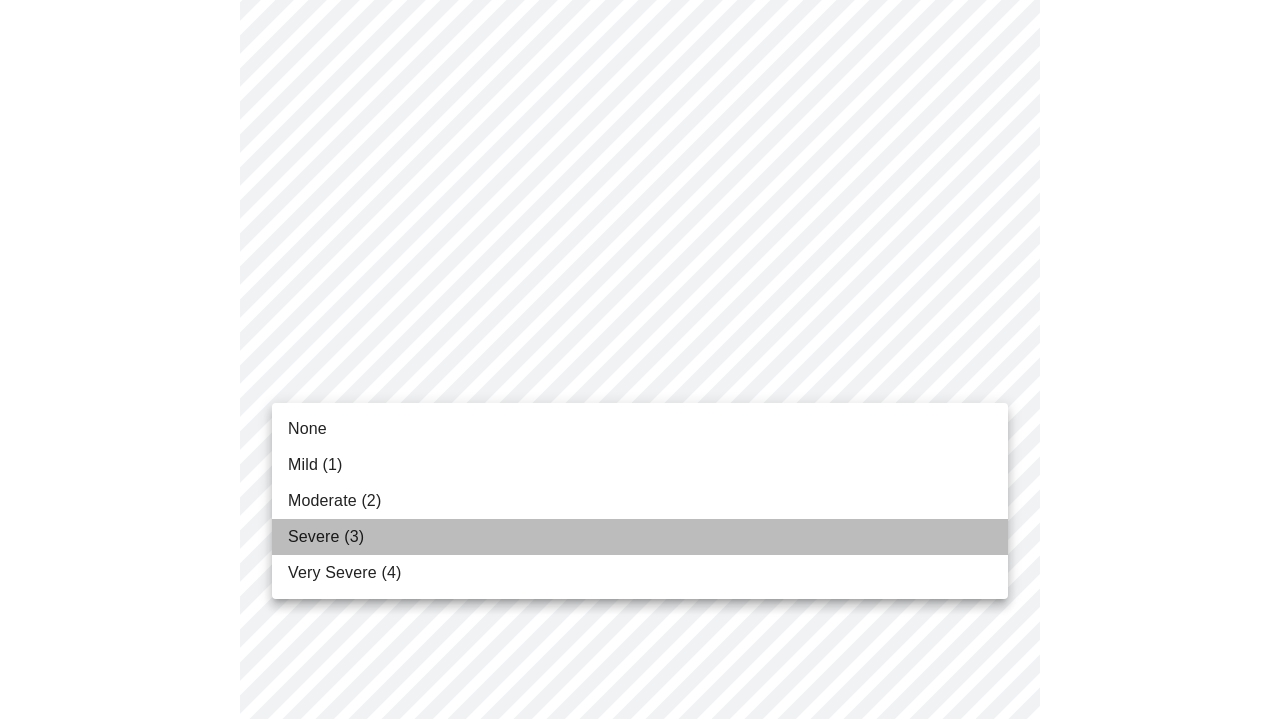 click on "Severe (3)" at bounding box center (326, 537) 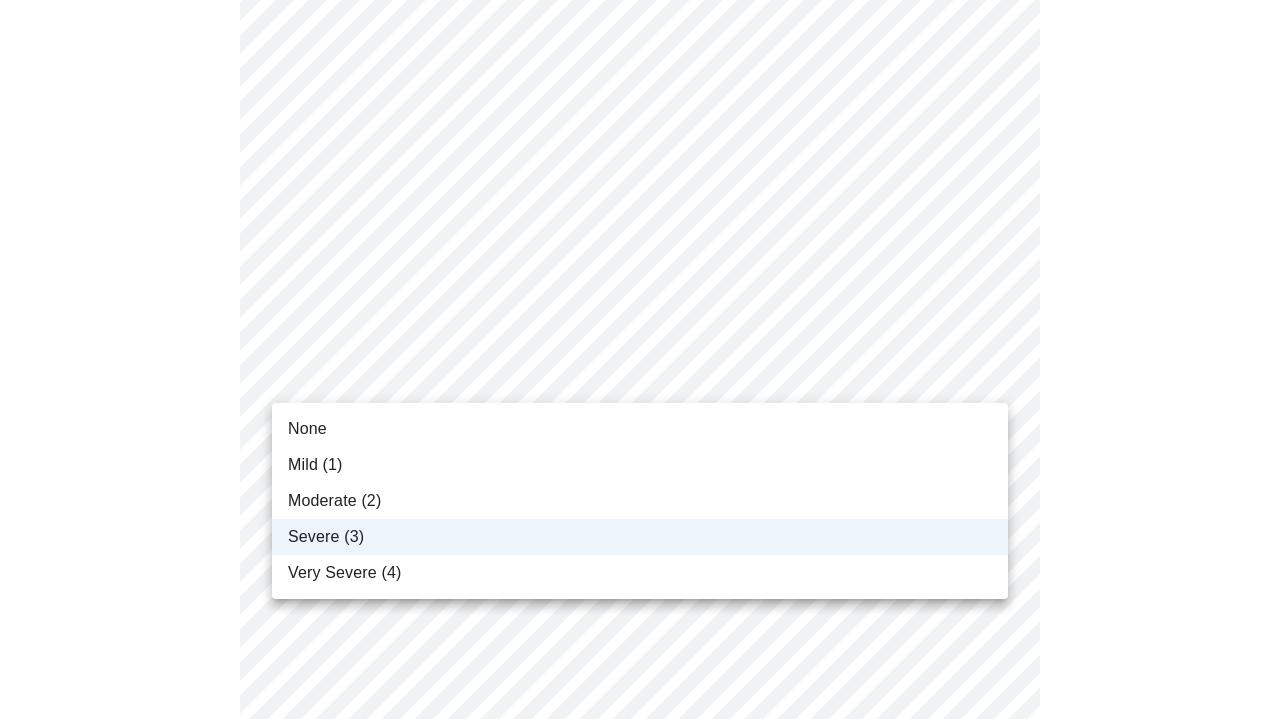 click on "MyMenopauseRx Appointments Messaging Labs Uploads Medications Community Refer a Friend Hi Heather   Pre-assessment for your Message Visit: Hormone Therapy Adjustment 3  /  12 Settings Billing Invoices Log out None Mild (1) Moderate (2) Severe (3) Very Severe (4)" at bounding box center (639, 1073) 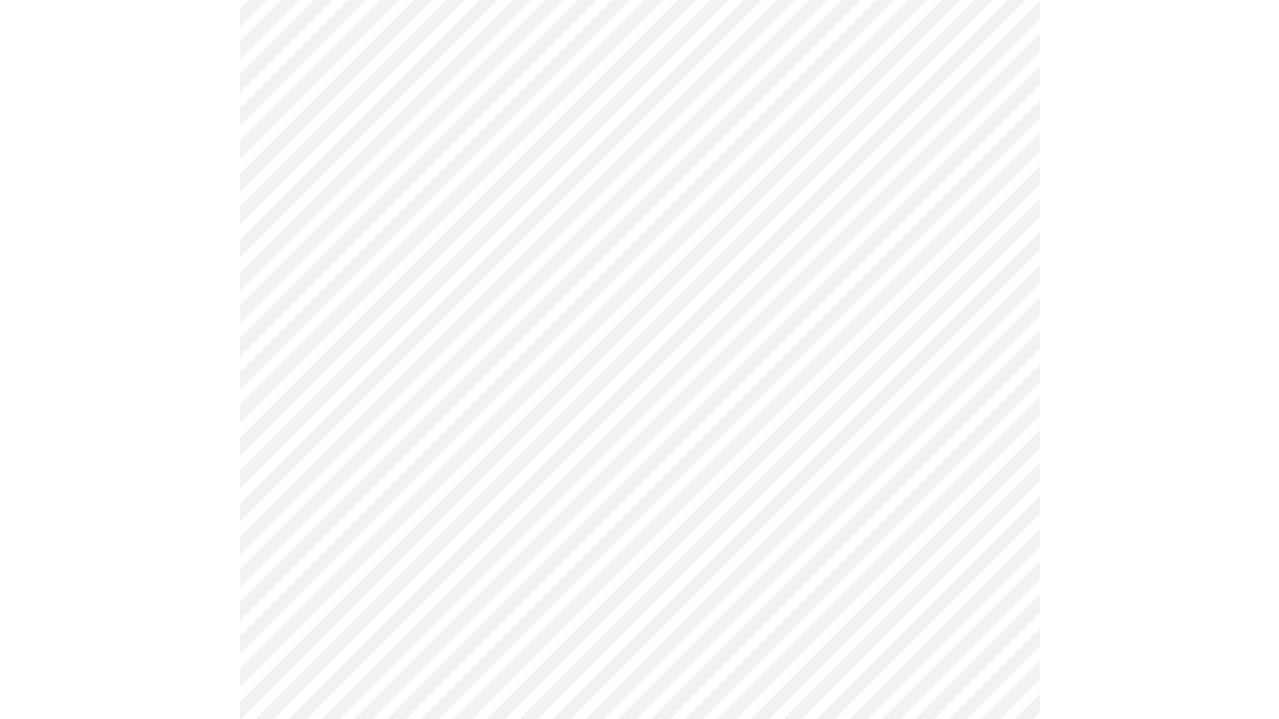 scroll, scrollTop: 502, scrollLeft: 0, axis: vertical 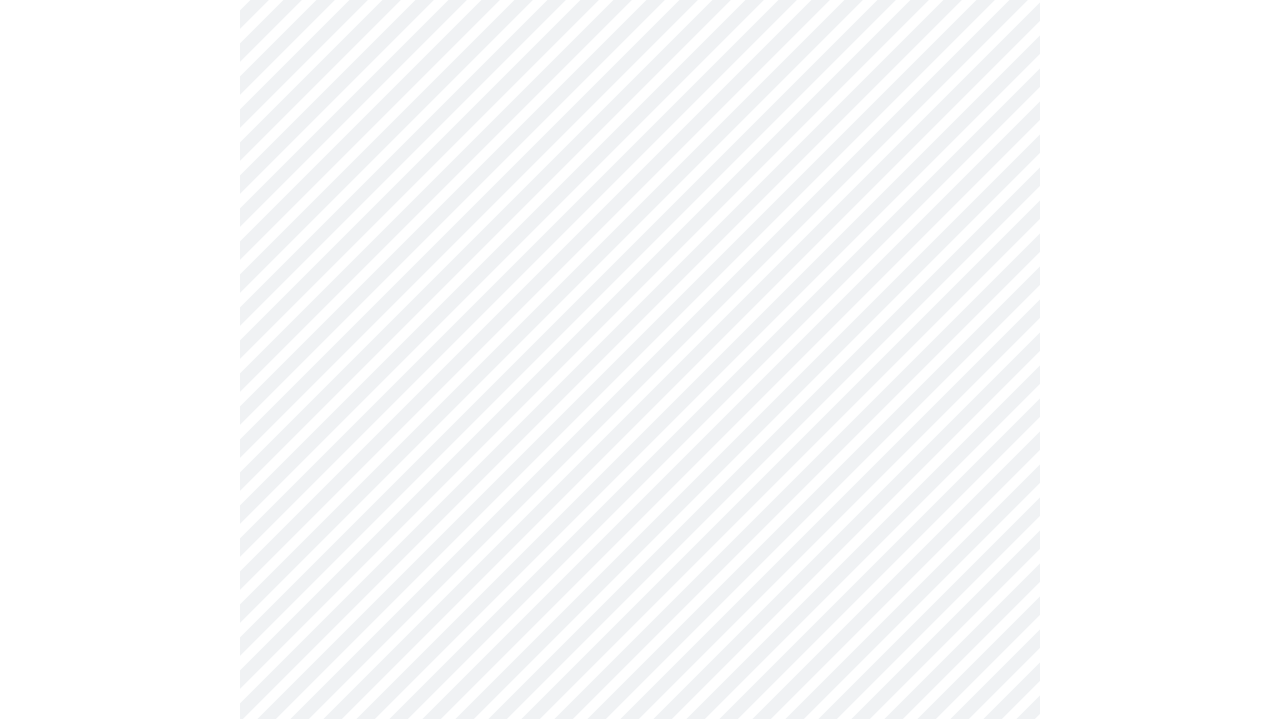 click on "MyMenopauseRx Appointments Messaging Labs Uploads Medications Community Refer a Friend Hi Heather   Pre-assessment for your Message Visit: Hormone Therapy Adjustment 3  /  12 Settings Billing Invoices Log out" at bounding box center [639, 817] 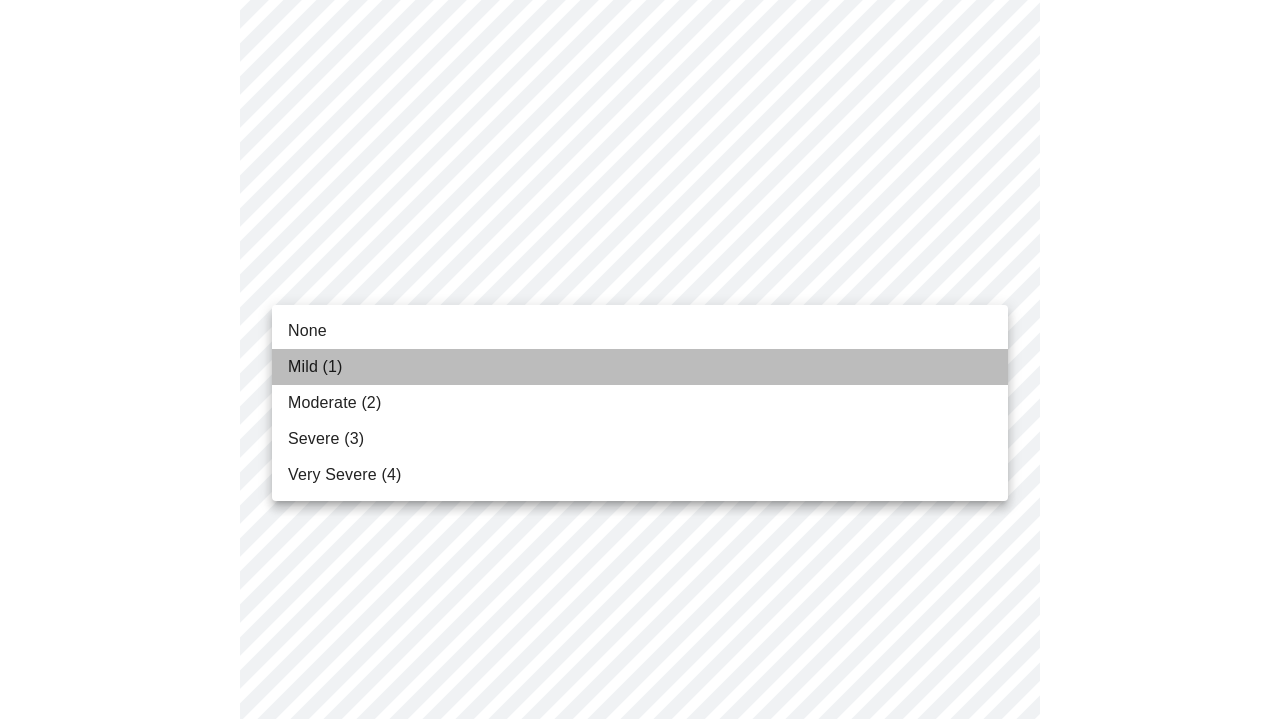 click on "Mild (1)" at bounding box center [315, 367] 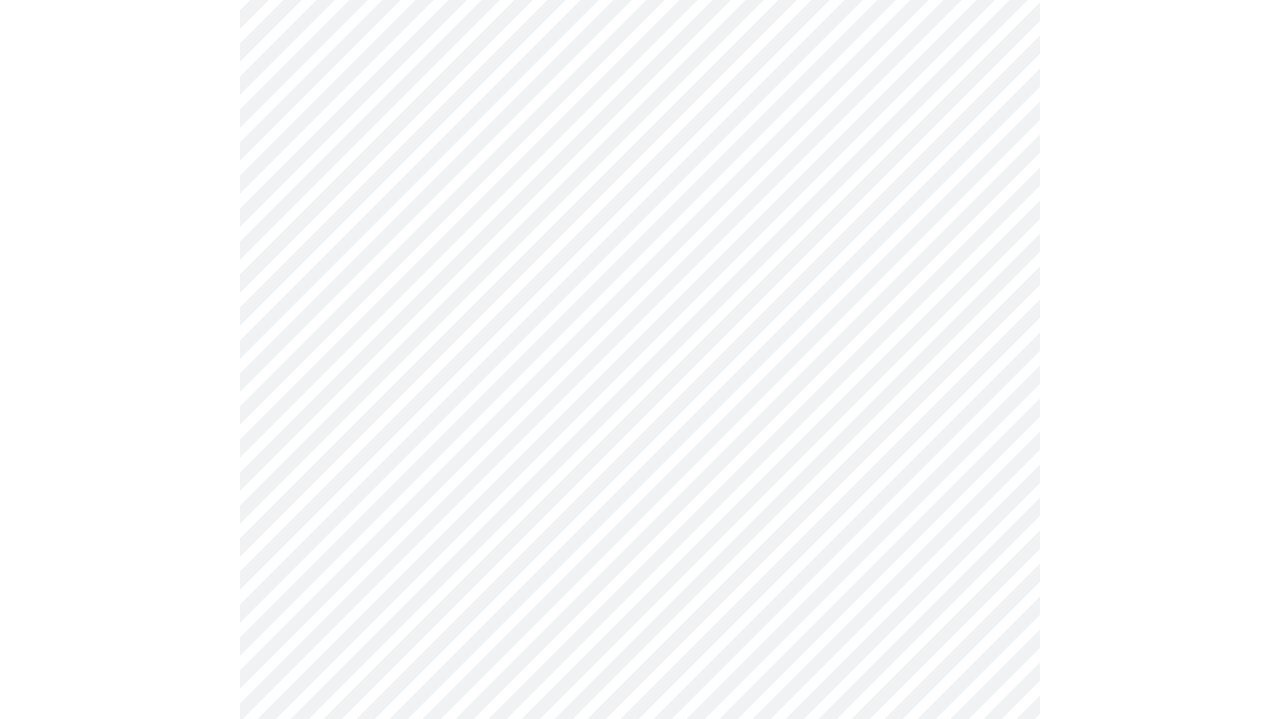 click on "MyMenopauseRx Appointments Messaging Labs Uploads Medications Community Refer a Friend Hi Heather   Pre-assessment for your Message Visit: Hormone Therapy Adjustment 3  /  12 Settings Billing Invoices Log out" at bounding box center [639, 804] 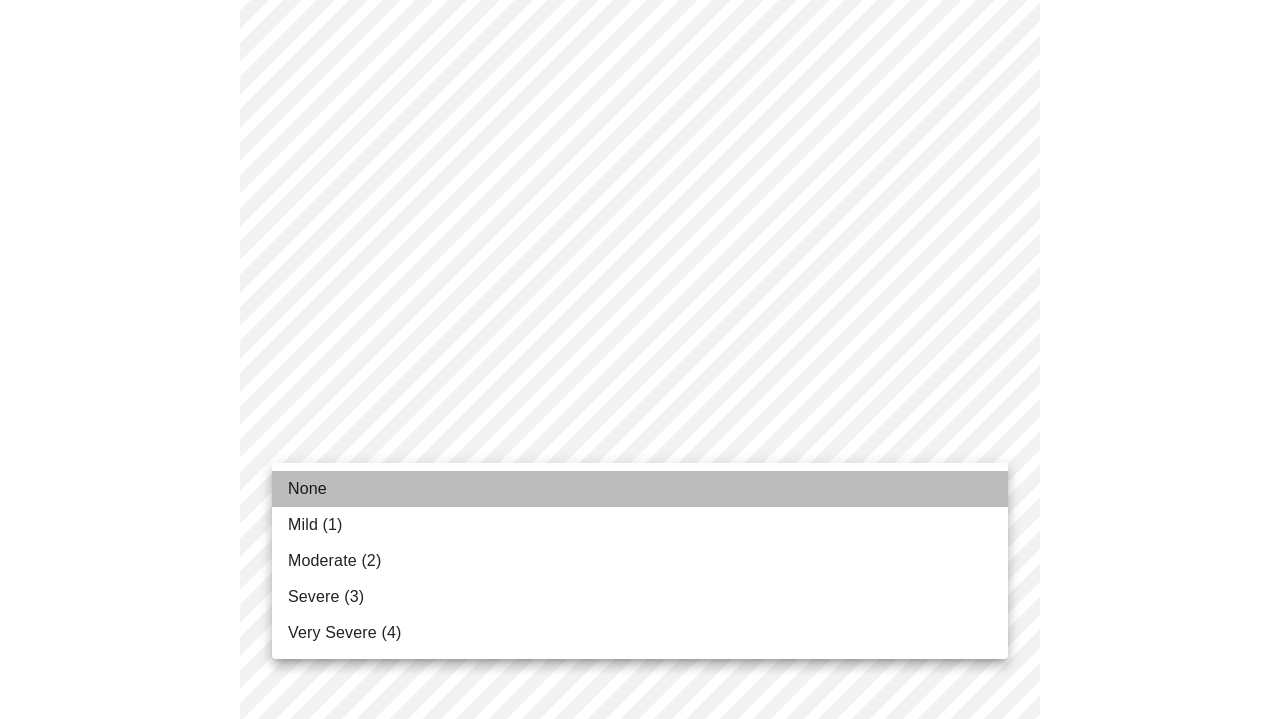 drag, startPoint x: 297, startPoint y: 487, endPoint x: 315, endPoint y: 486, distance: 18.027756 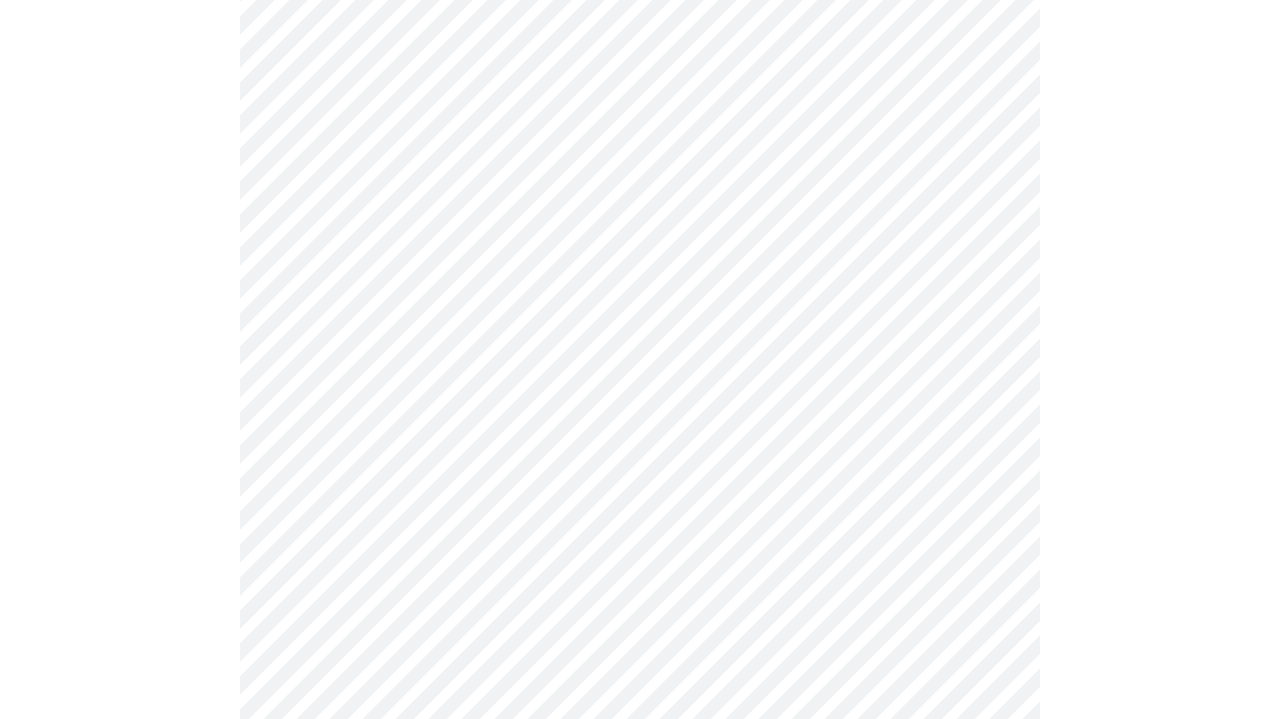 scroll, scrollTop: 540, scrollLeft: 0, axis: vertical 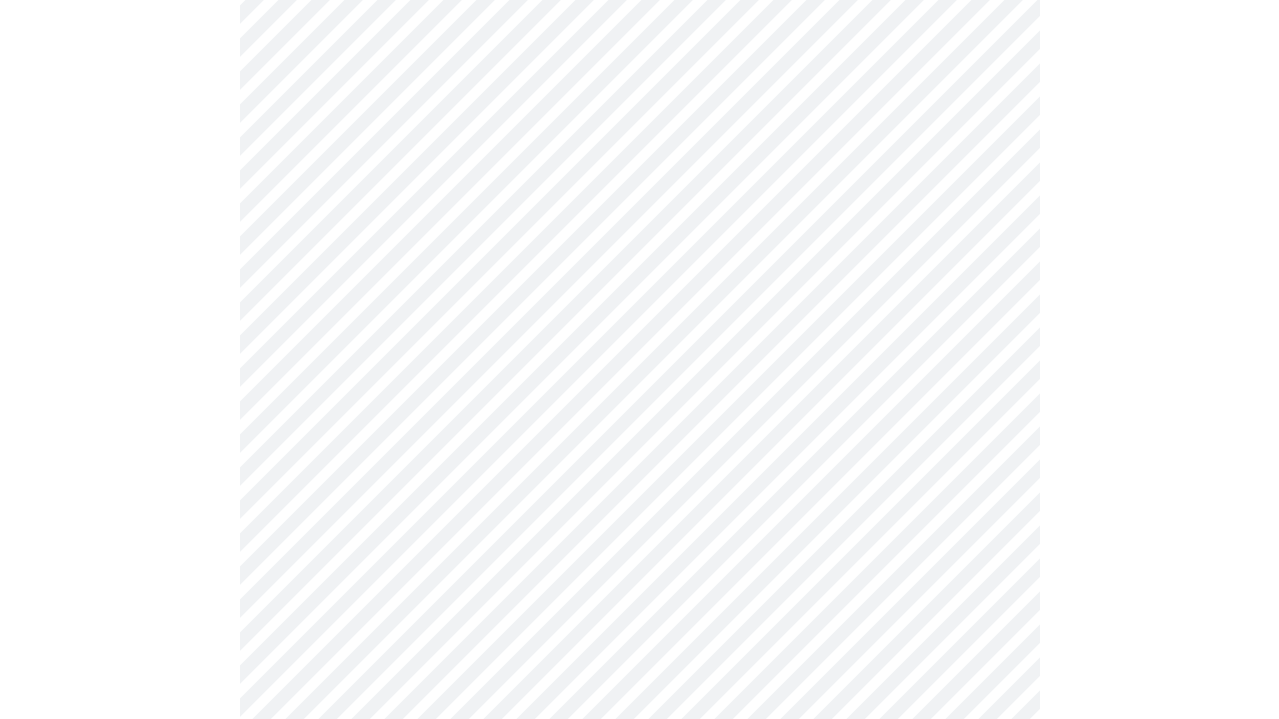click on "MyMenopauseRx Appointments Messaging Labs Uploads Medications Community Refer a Friend Hi Heather   Pre-assessment for your Message Visit: Hormone Therapy Adjustment 3  /  12 Settings Billing Invoices Log out" at bounding box center [639, 752] 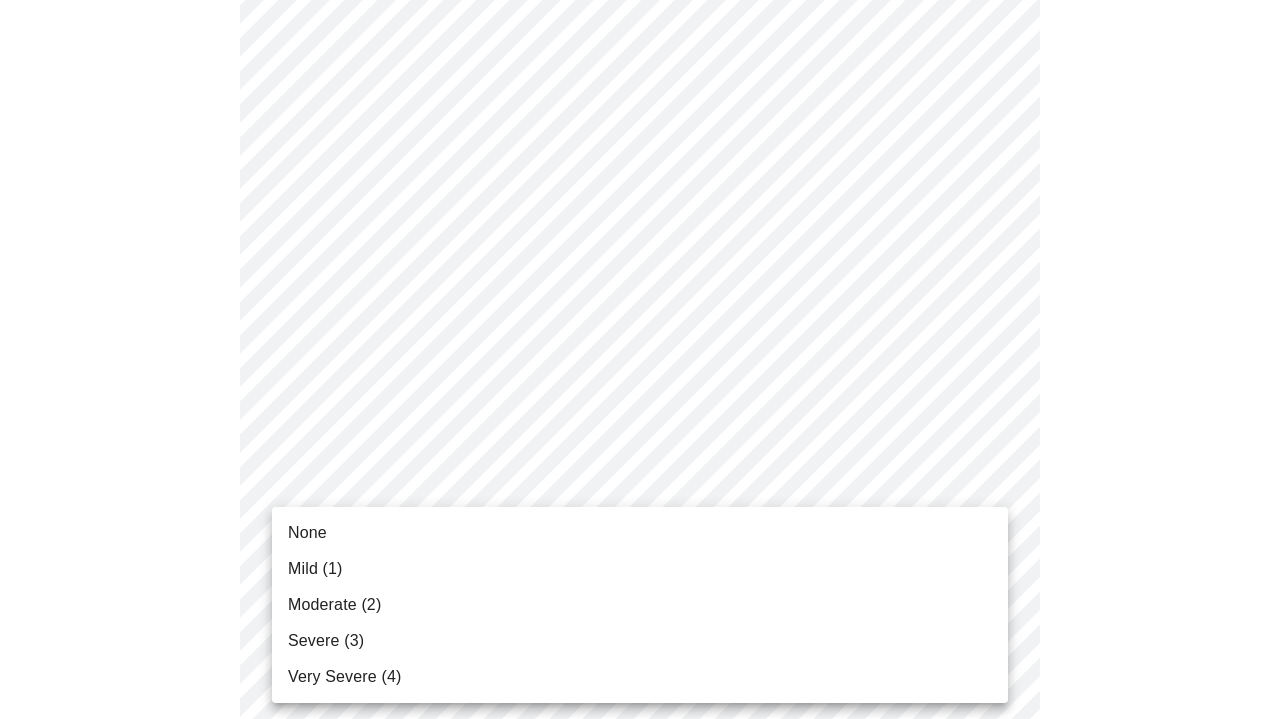 click on "Moderate (2)" at bounding box center (334, 605) 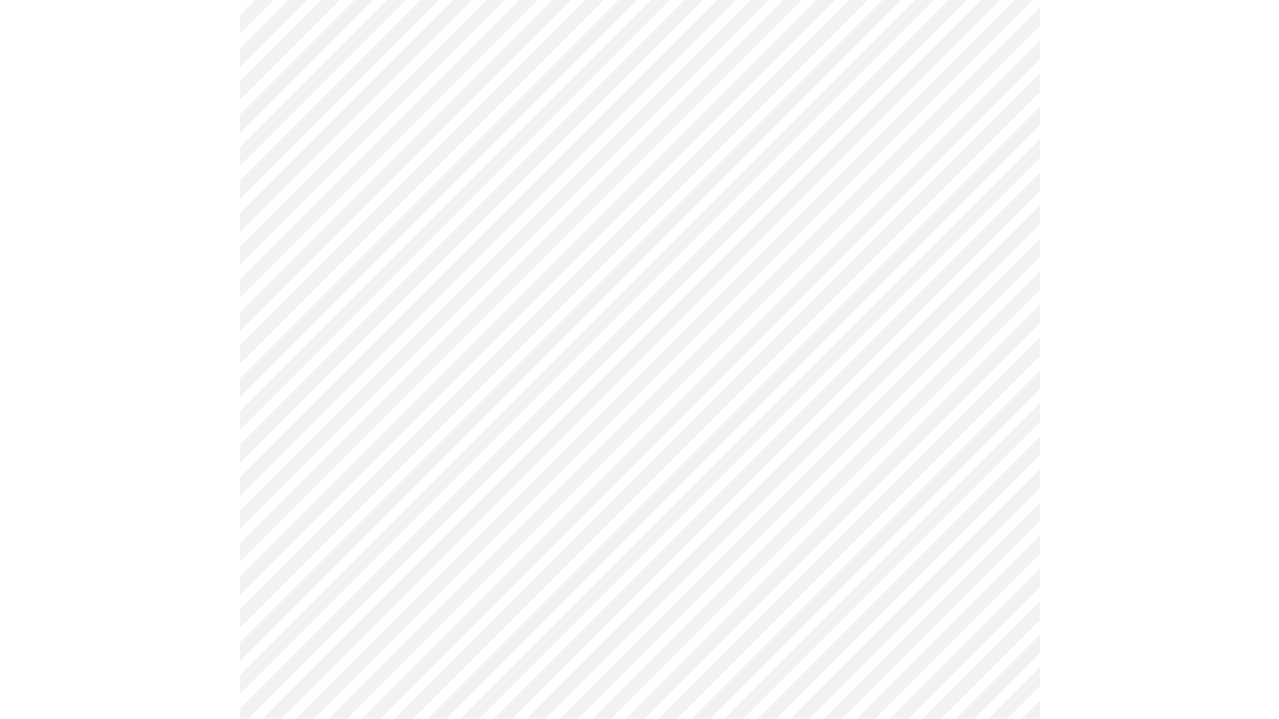 scroll, scrollTop: 993, scrollLeft: 0, axis: vertical 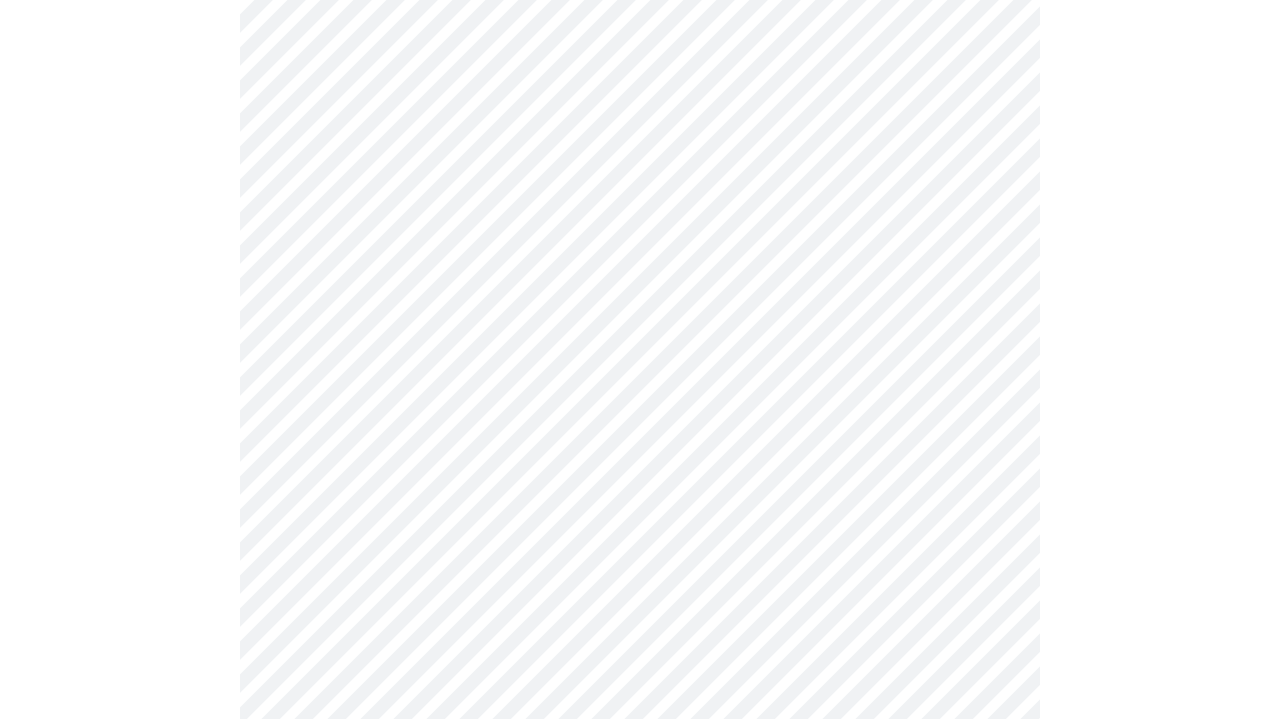 click on "MyMenopauseRx Appointments Messaging Labs Uploads Medications Community Refer a Friend Hi Heather   Pre-assessment for your Message Visit: Hormone Therapy Adjustment 3  /  12 Settings Billing Invoices Log out" at bounding box center [639, 286] 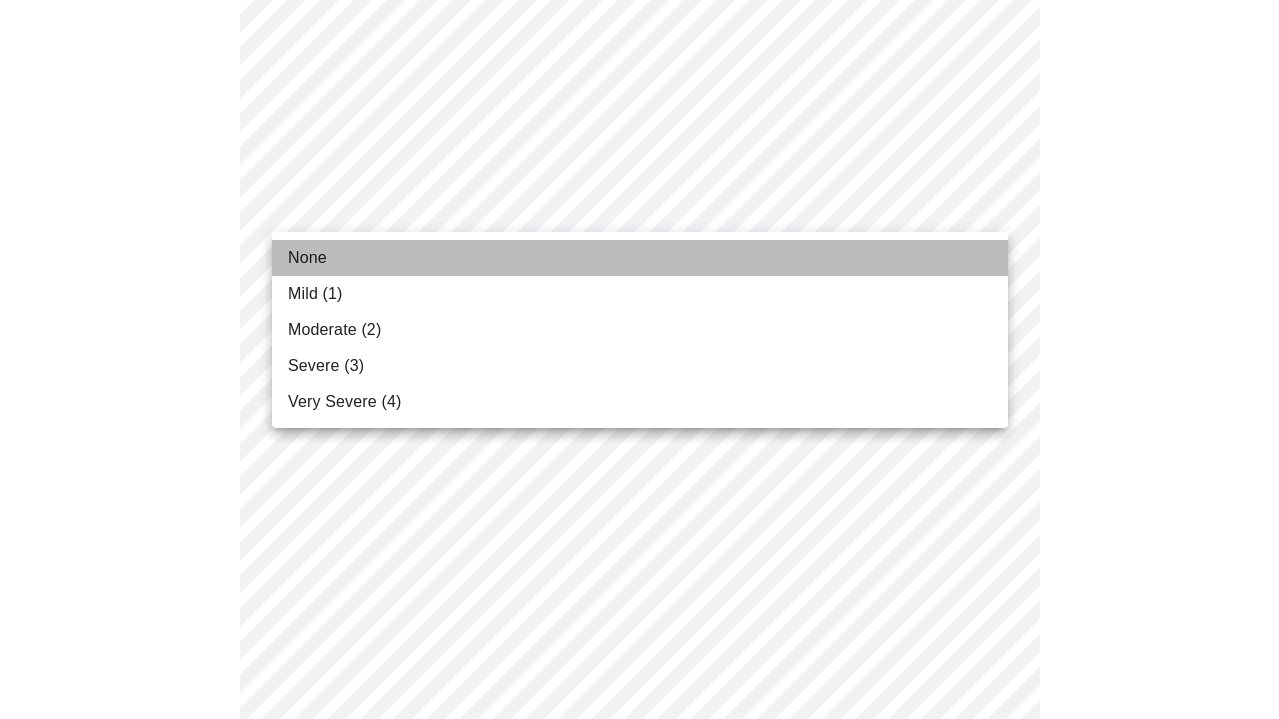 click on "None" at bounding box center (307, 258) 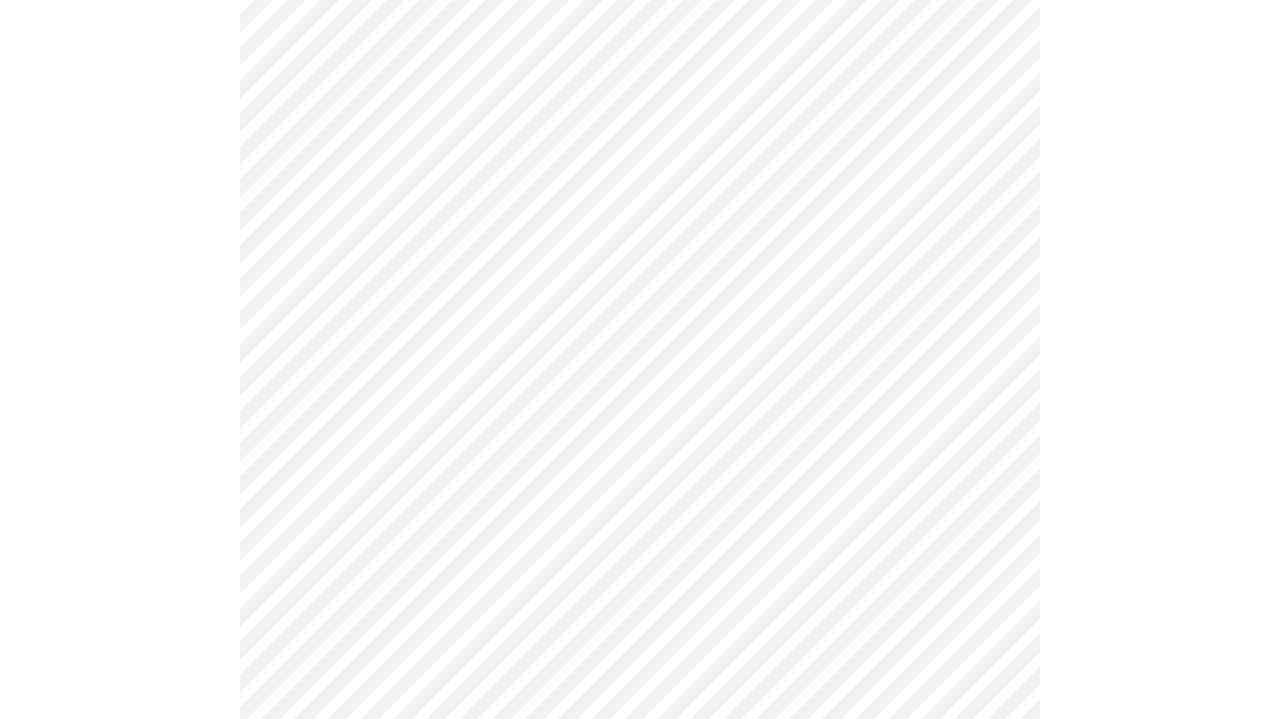 click on "MyMenopauseRx Appointments Messaging Labs Uploads Medications Community Refer a Friend Hi Heather   Pre-assessment for your Message Visit: Hormone Therapy Adjustment 3  /  12 Settings Billing Invoices Log out" at bounding box center (639, 272) 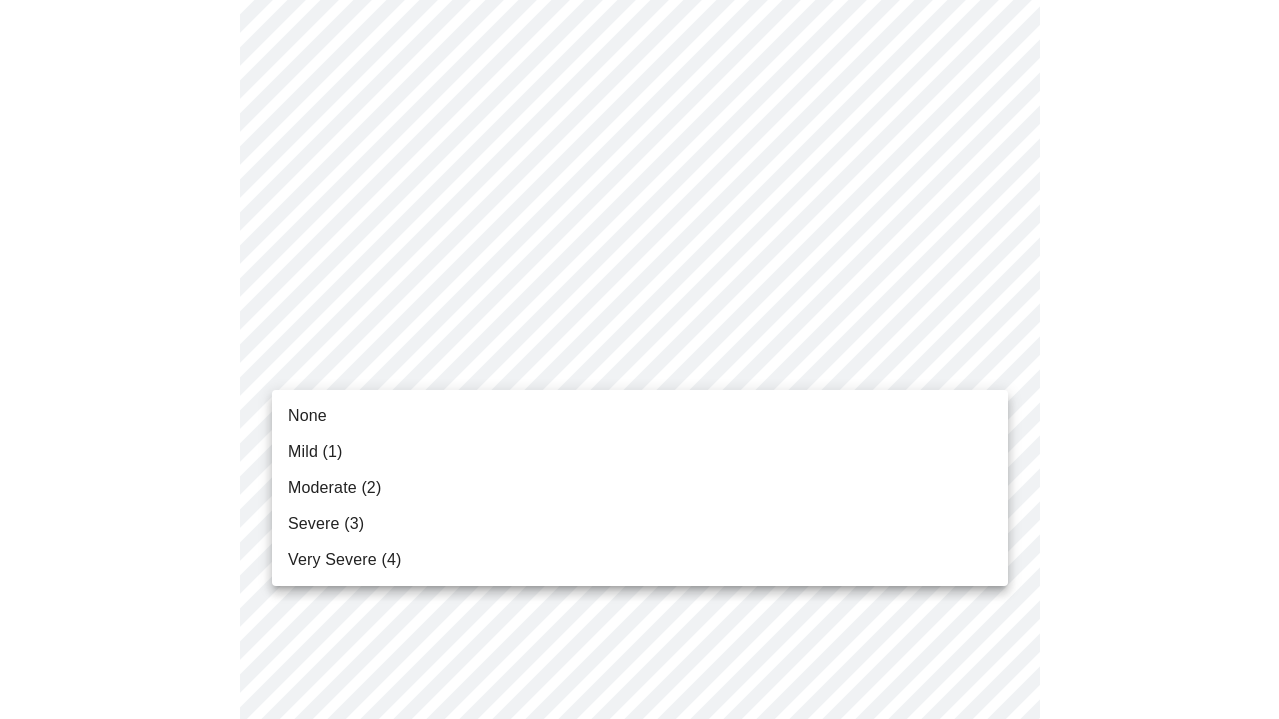 click on "Moderate (2)" at bounding box center [334, 488] 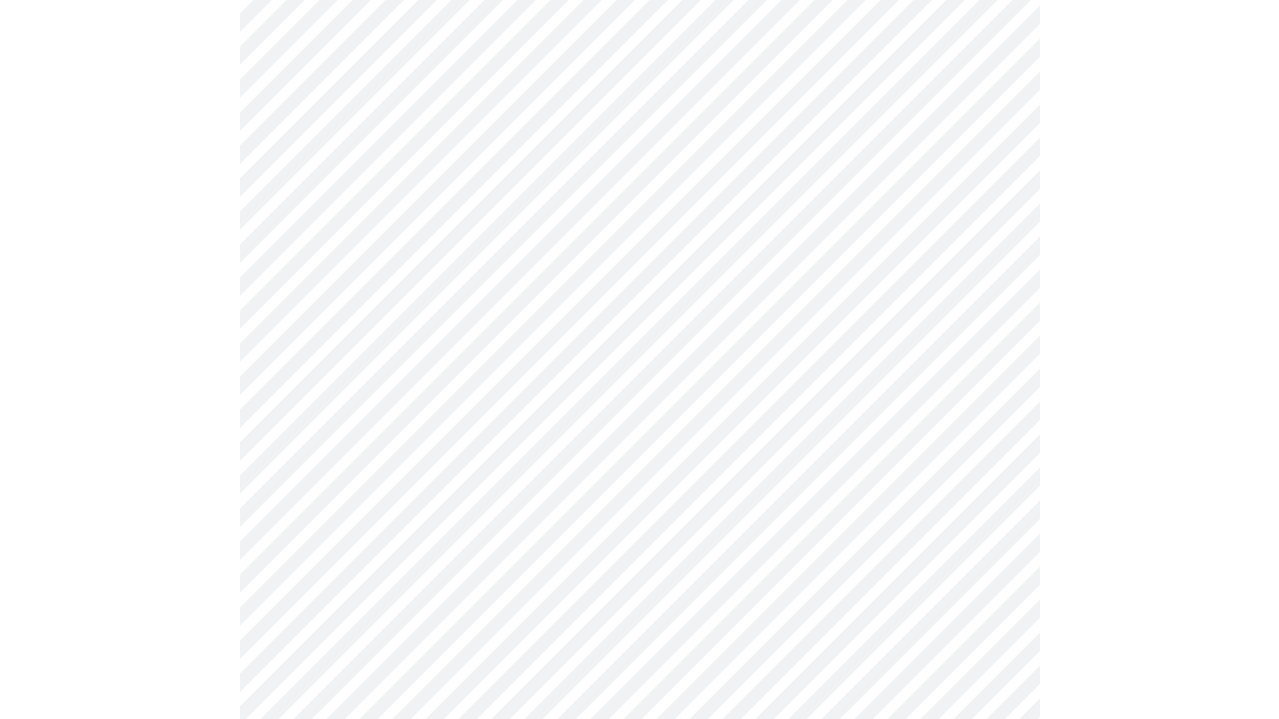 scroll, scrollTop: 1193, scrollLeft: 0, axis: vertical 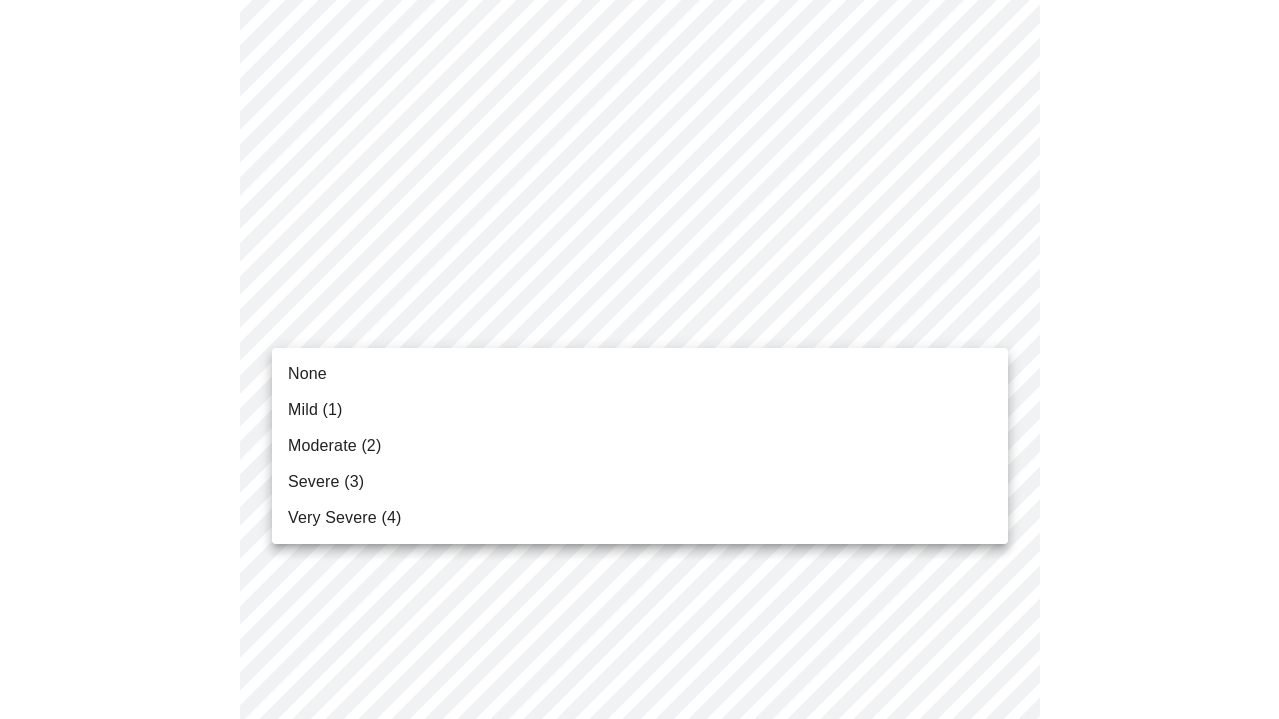 click on "MyMenopauseRx Appointments Messaging Labs Uploads Medications Community Refer a Friend Hi Heather   Pre-assessment for your Message Visit: Hormone Therapy Adjustment 3  /  12 Settings Billing Invoices Log out None Mild (1) Moderate (2) Severe (3) Very Severe (4)" at bounding box center (639, 59) 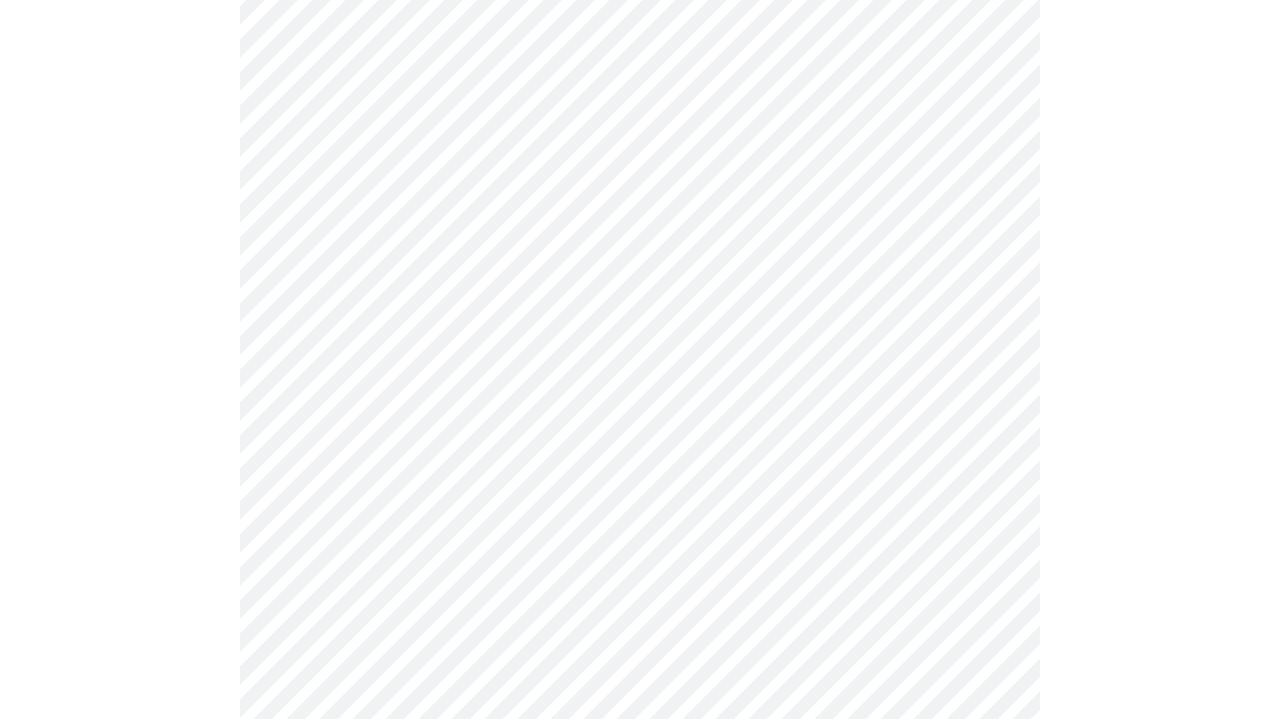 scroll, scrollTop: 1410, scrollLeft: 0, axis: vertical 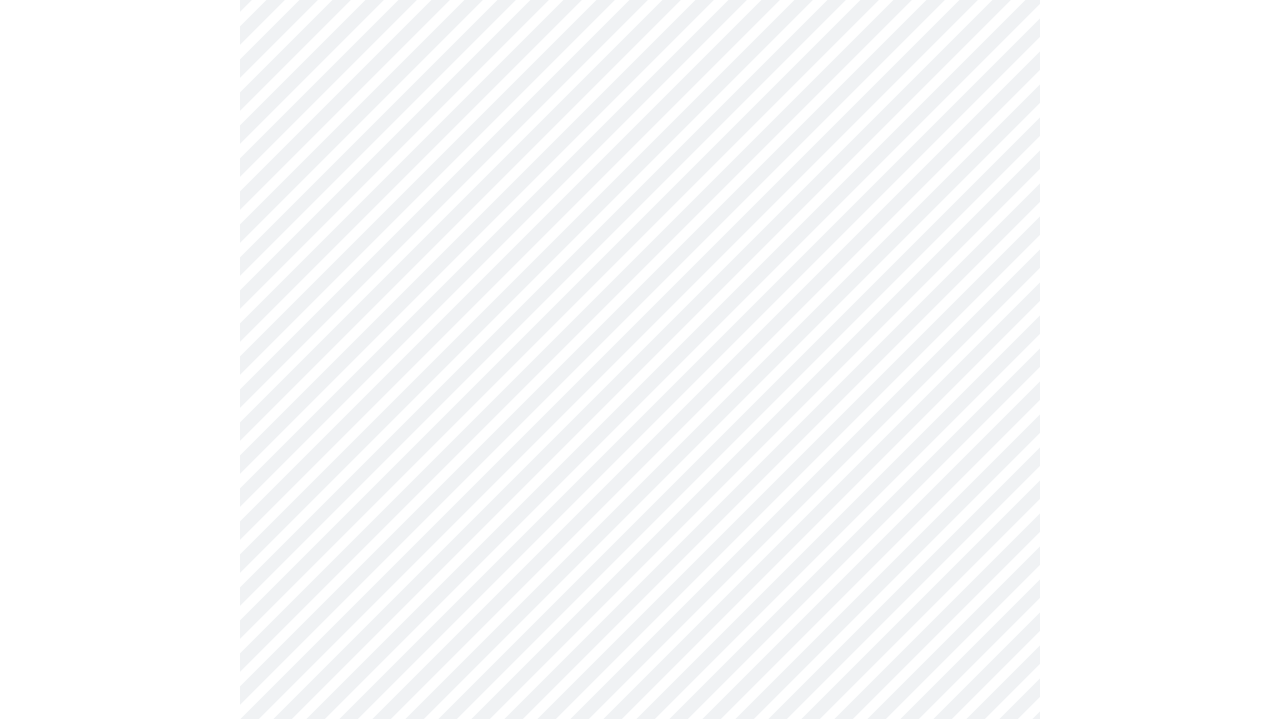 click on "MyMenopauseRx Appointments Messaging Labs Uploads Medications Community Refer a Friend Hi Heather   Pre-assessment for your Message Visit: Hormone Therapy Adjustment 3  /  12 Settings Billing Invoices Log out" at bounding box center [639, -172] 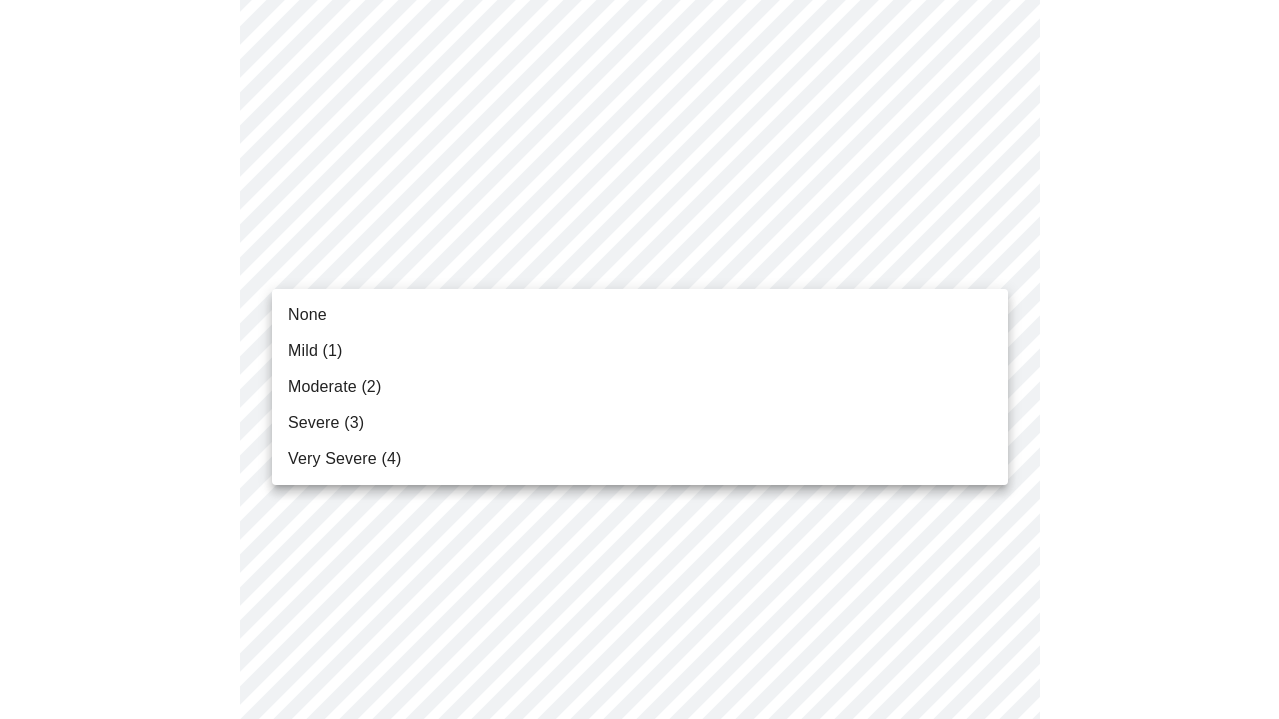click on "None" at bounding box center [307, 315] 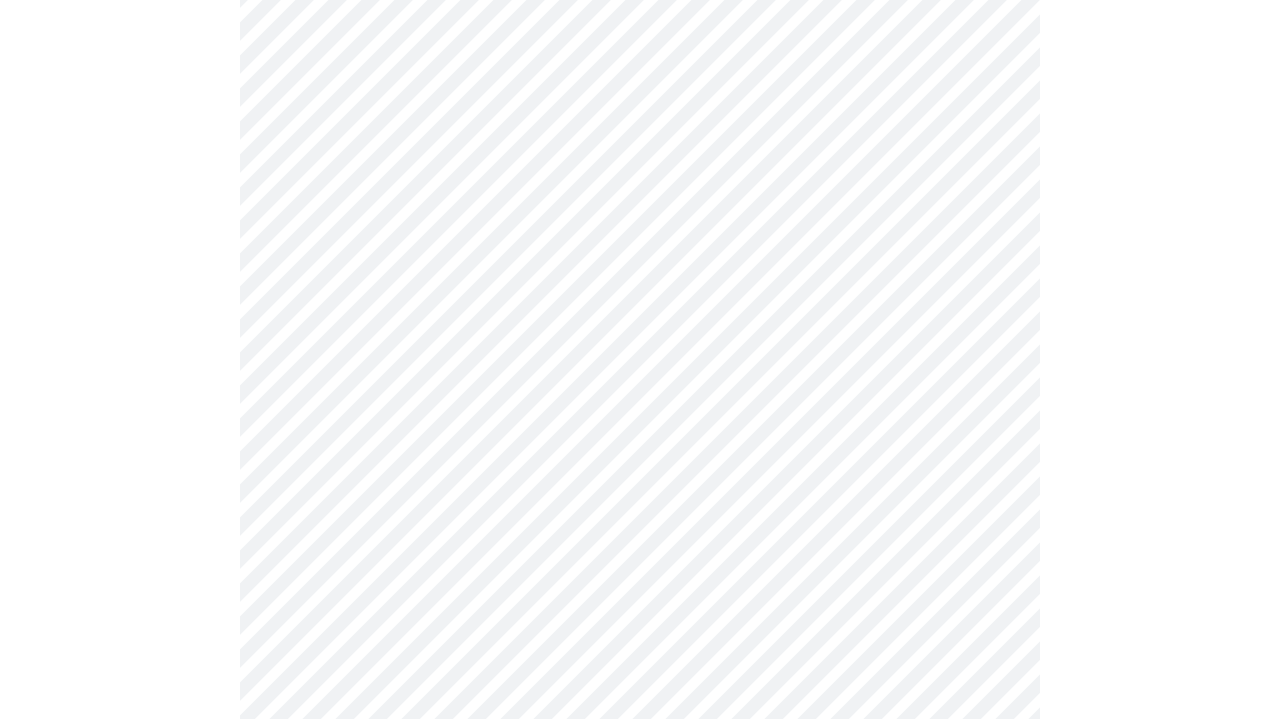 scroll, scrollTop: 1558, scrollLeft: 0, axis: vertical 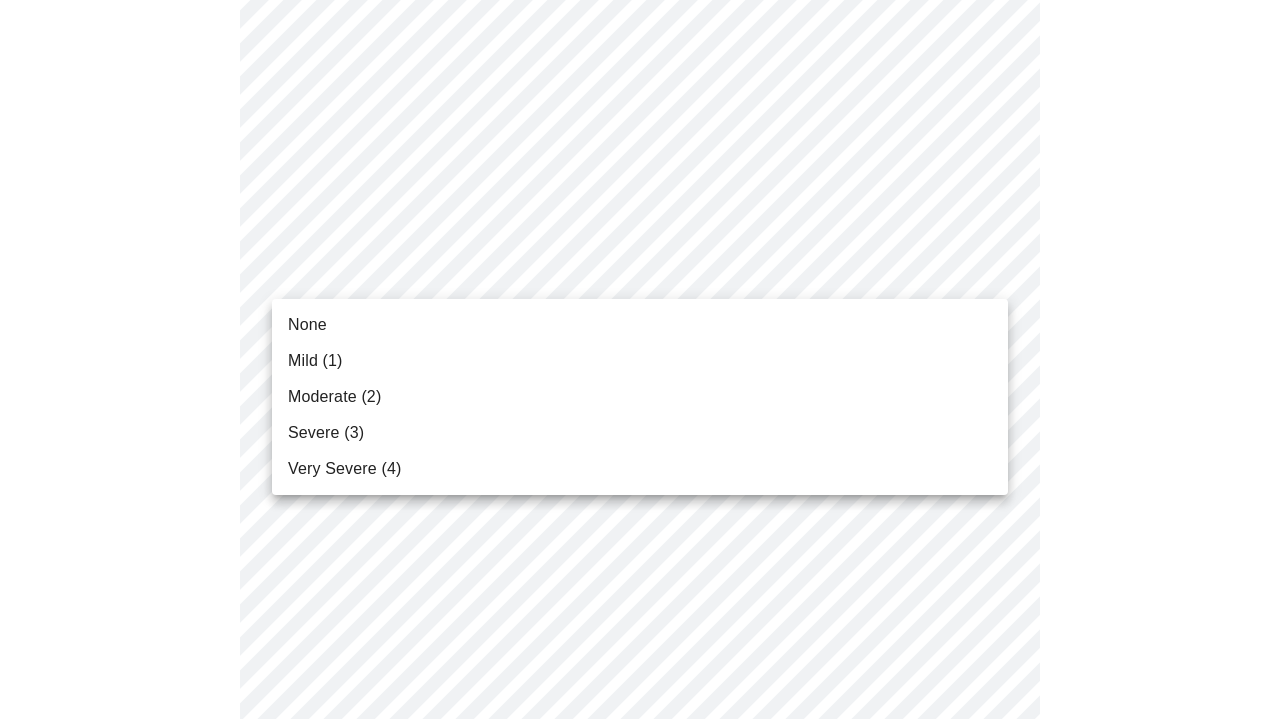 click on "MyMenopauseRx Appointments Messaging Labs Uploads Medications Community Refer a Friend Hi Heather   Pre-assessment for your Message Visit: Hormone Therapy Adjustment 3  /  12 Settings Billing Invoices Log out None Mild (1) Moderate (2) Severe (3) Very Severe (4)" at bounding box center [639, -333] 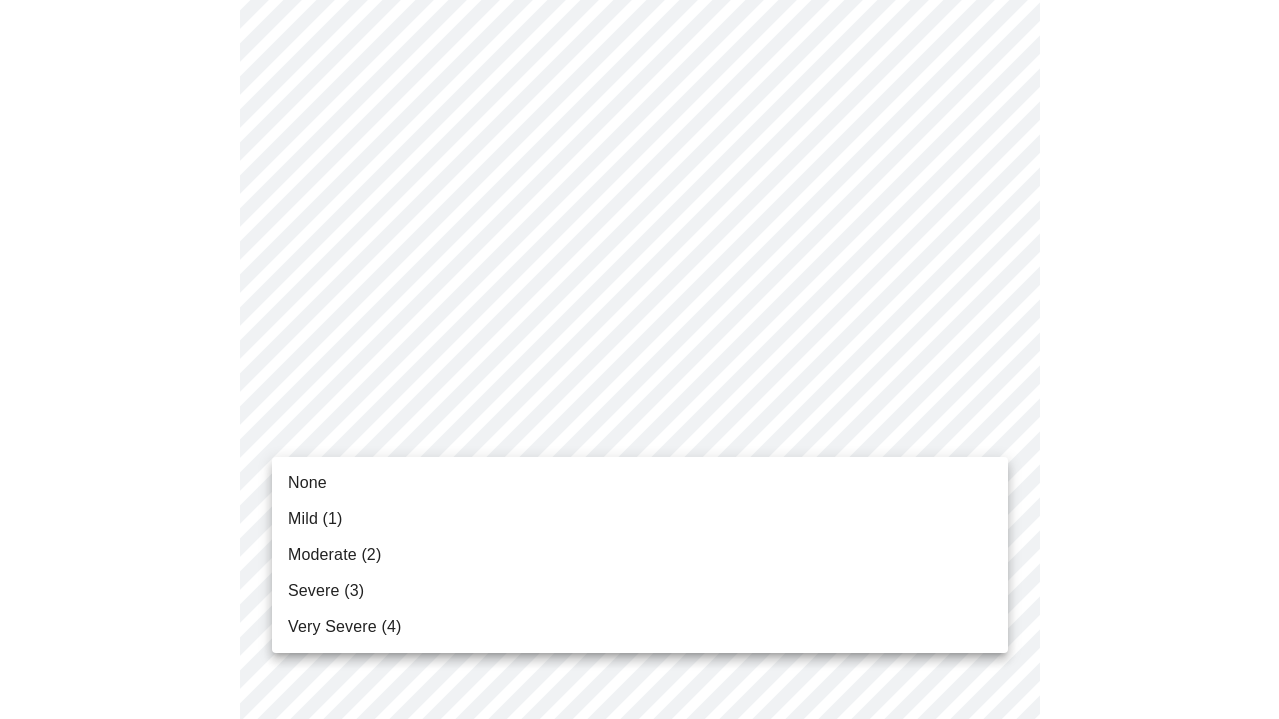 click on "MyMenopauseRx Appointments Messaging Labs Uploads Medications Community Refer a Friend Hi Heather   Pre-assessment for your Message Visit: Hormone Therapy Adjustment 3  /  12 Settings Billing Invoices Log out None Mild (1) Moderate (2) Severe (3) Very Severe (4)" at bounding box center [639, -347] 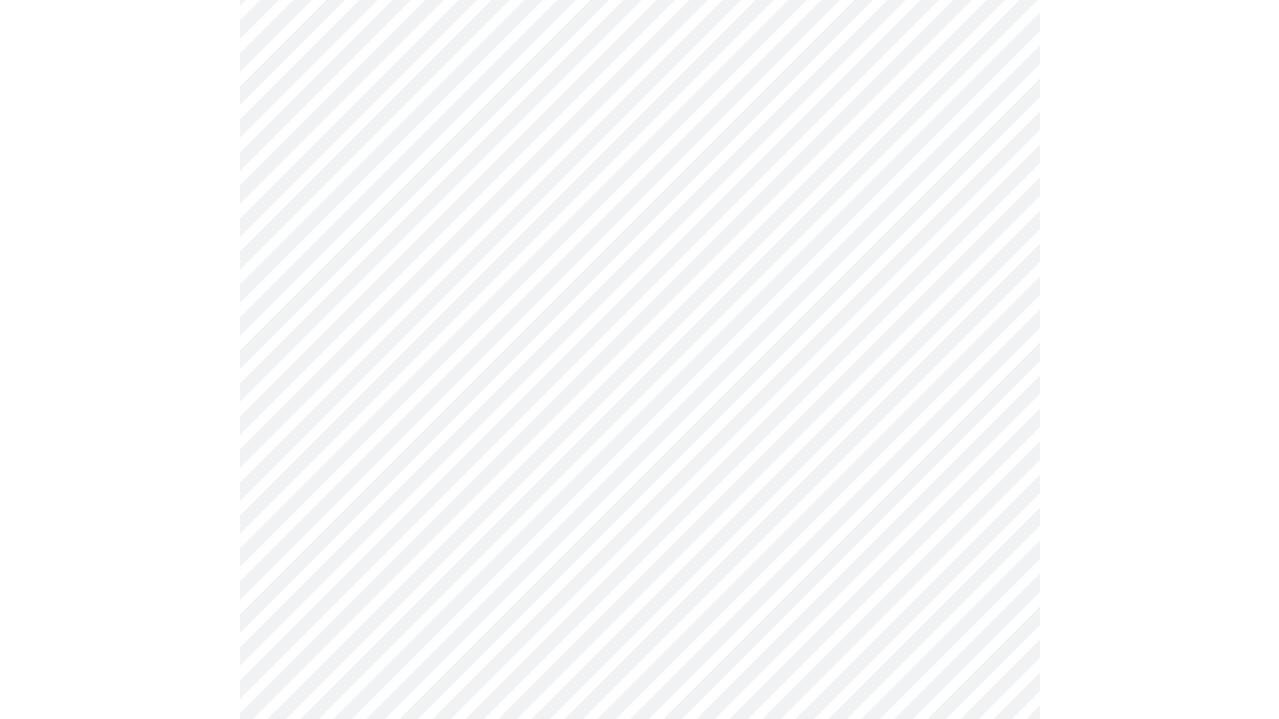 scroll, scrollTop: 823, scrollLeft: 0, axis: vertical 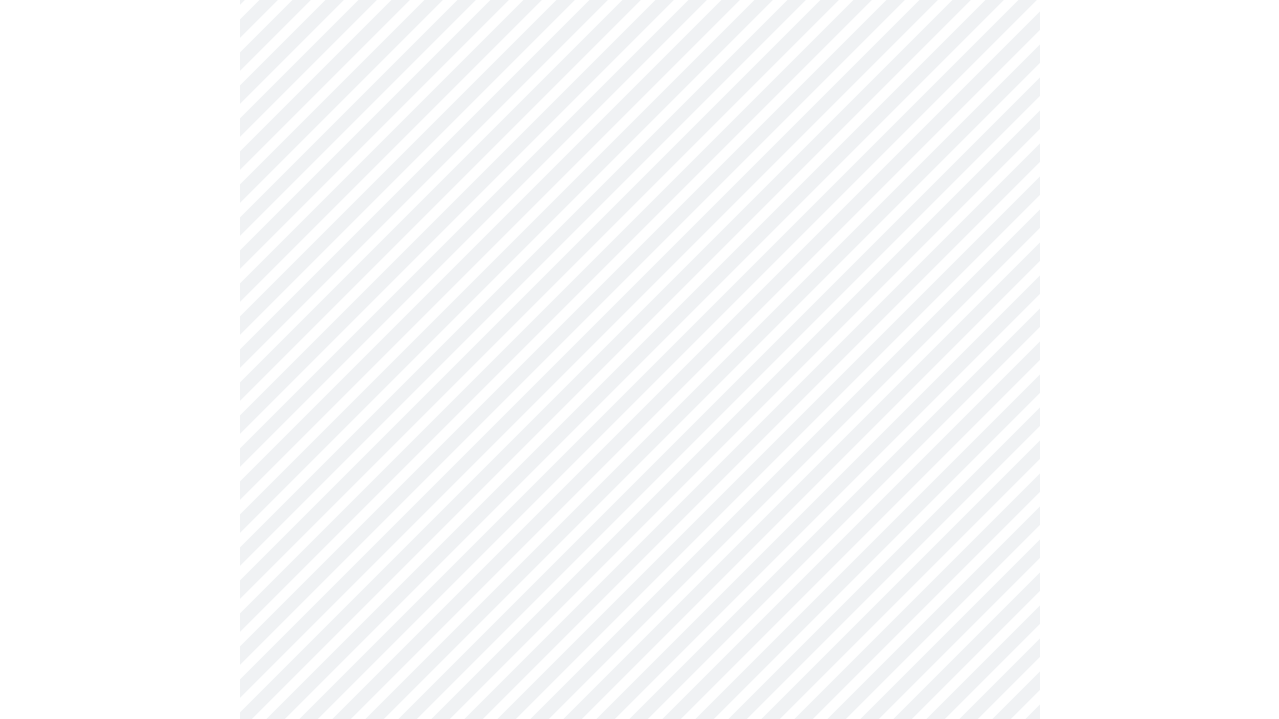 click on "MyMenopauseRx Appointments Messaging Labs Uploads Medications Community Refer a Friend Hi Heather   Pre-assessment for your Message Visit: Hormone Therapy Adjustment 4  /  12 Settings Billing Invoices Log out" at bounding box center (639, 143) 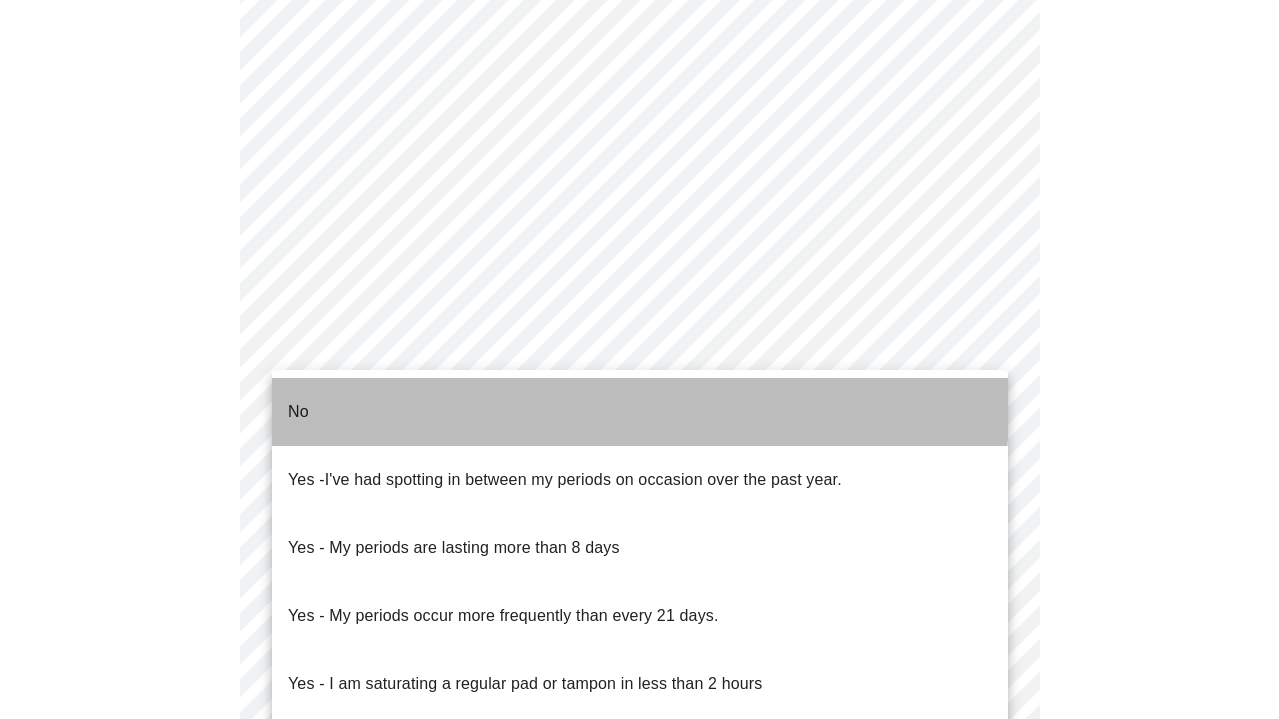 click on "No" at bounding box center [298, 412] 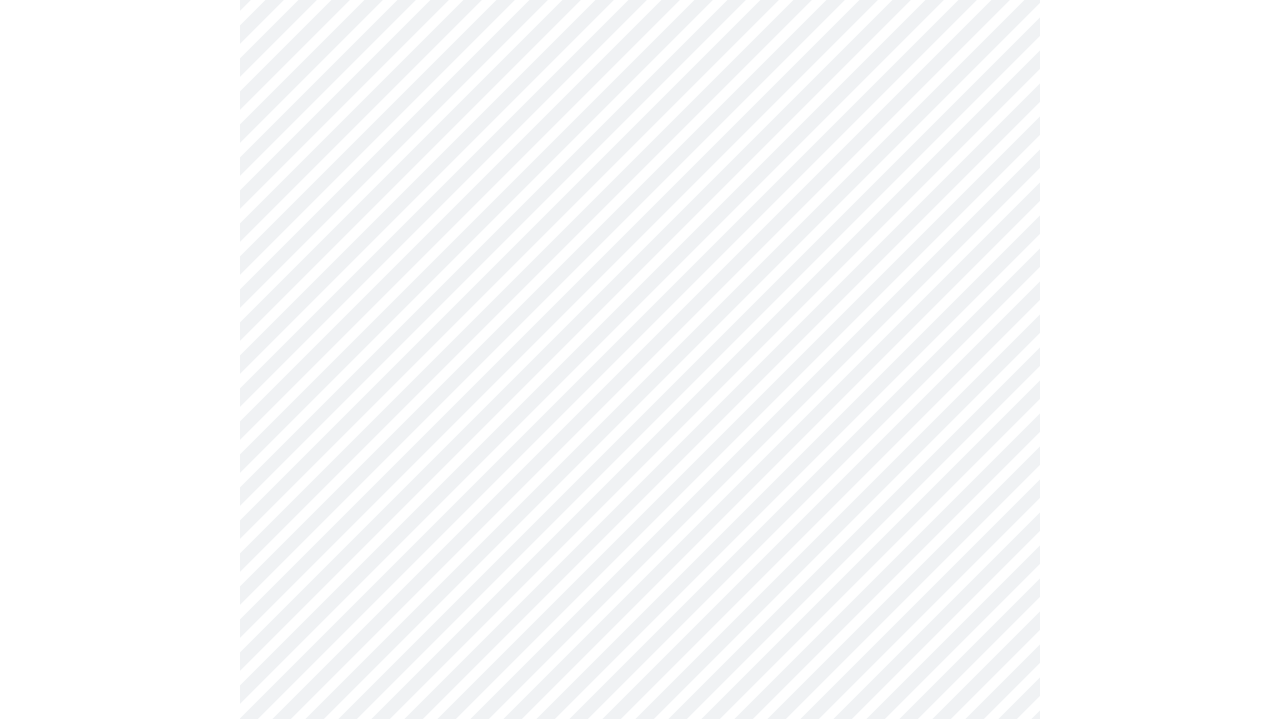 scroll, scrollTop: 970, scrollLeft: 0, axis: vertical 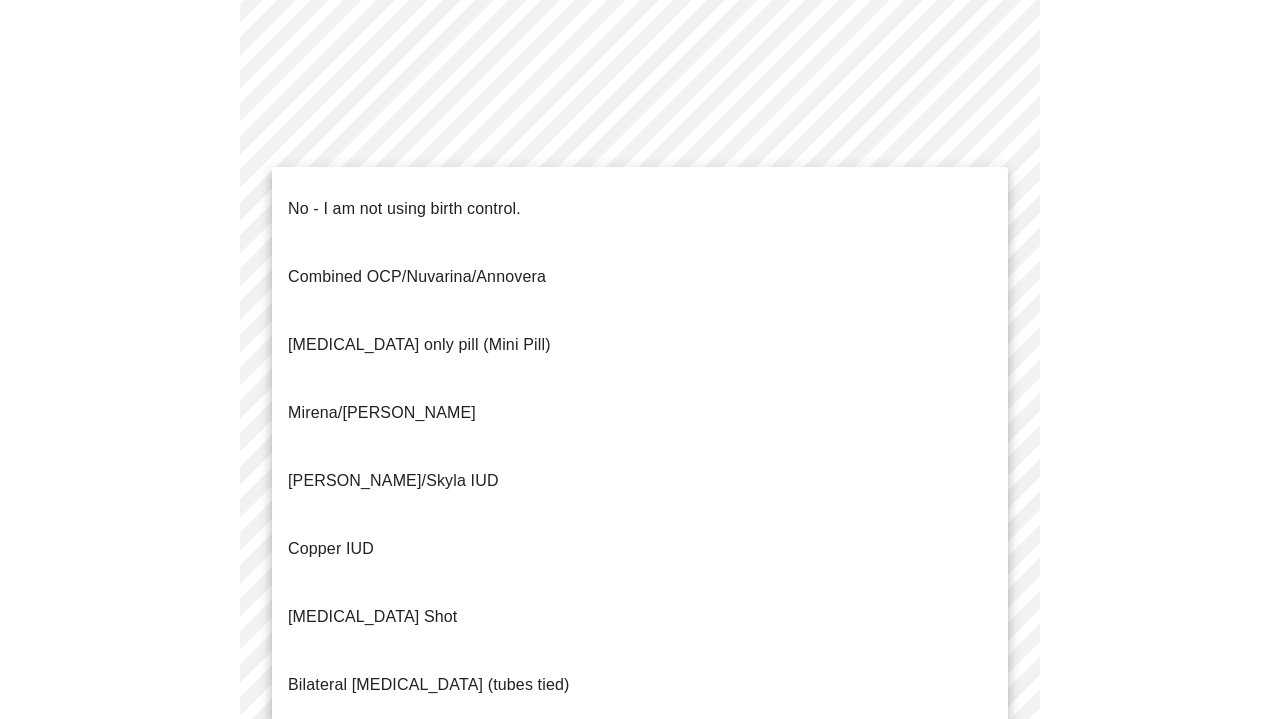 click on "MyMenopauseRx Appointments Messaging Labs Uploads Medications Community Refer a Friend Hi Heather   Pre-assessment for your Message Visit: Hormone Therapy Adjustment 4  /  12 Settings Billing Invoices Log out No - I am not using birth control.
Combined OCP/Nuvarina/Annovera
Progesterone only pill (Mini Pill)
Mirena/Liletta IUD
Kyleena/Skyla IUD
Copper IUD
Progesterone Shot
Bilateral tubal ligation (tubes tied)
Parnter had vasectomy
Barrier method (condoms)" at bounding box center (639, -10) 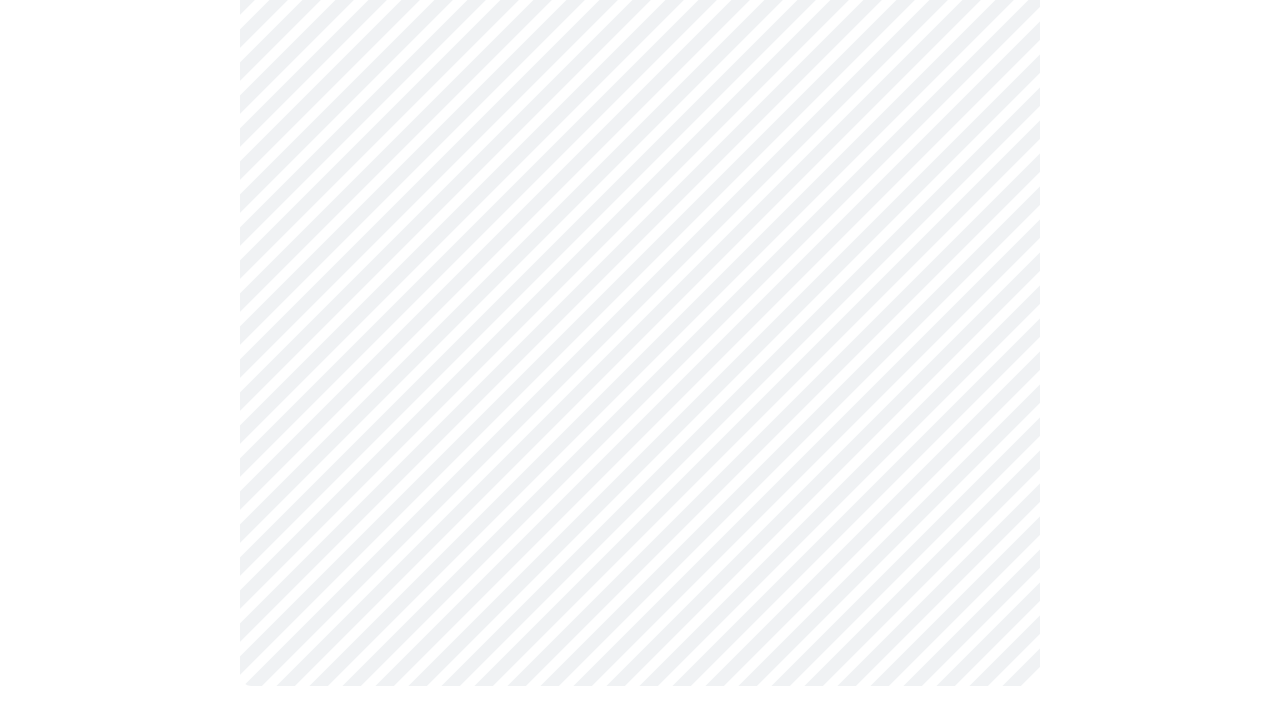 scroll, scrollTop: 1175, scrollLeft: 0, axis: vertical 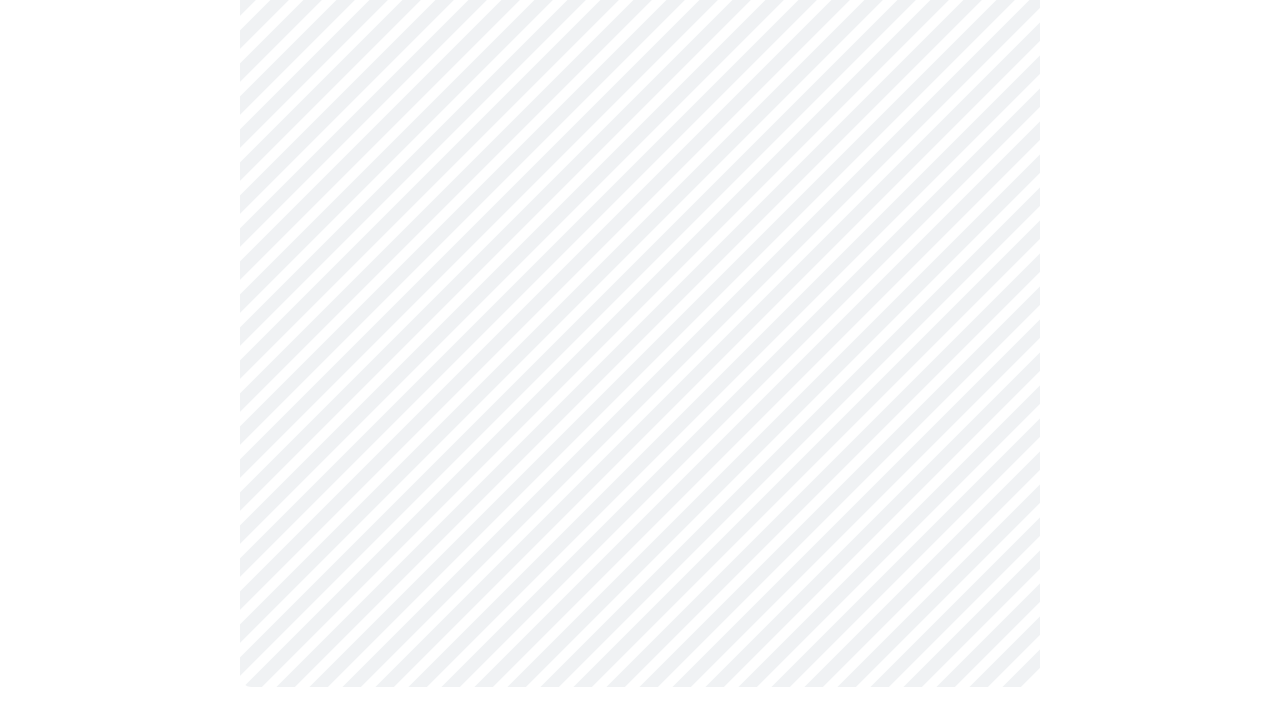 click on "MyMenopauseRx Appointments Messaging Labs Uploads Medications Community Refer a Friend Hi Heather   Pre-assessment for your Message Visit: Hormone Therapy Adjustment 4  /  12 Settings Billing Invoices Log out" at bounding box center (639, -220) 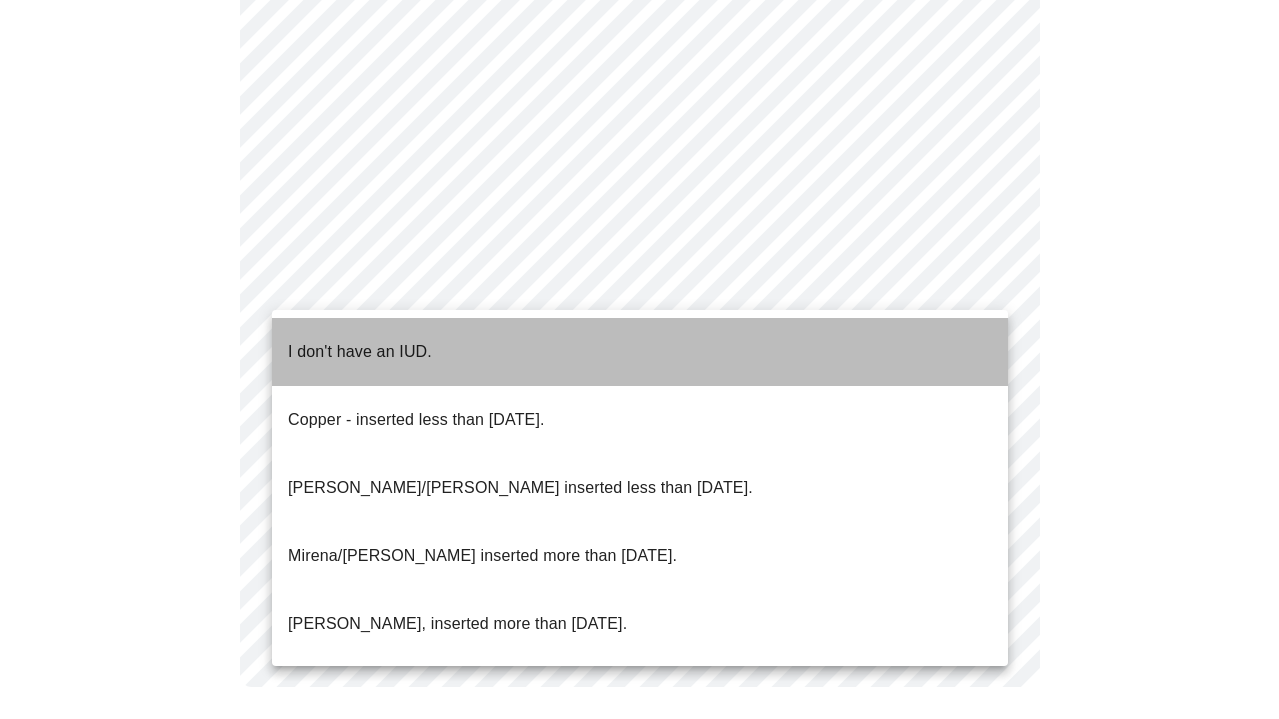 click on "I don't have an IUD." at bounding box center (360, 352) 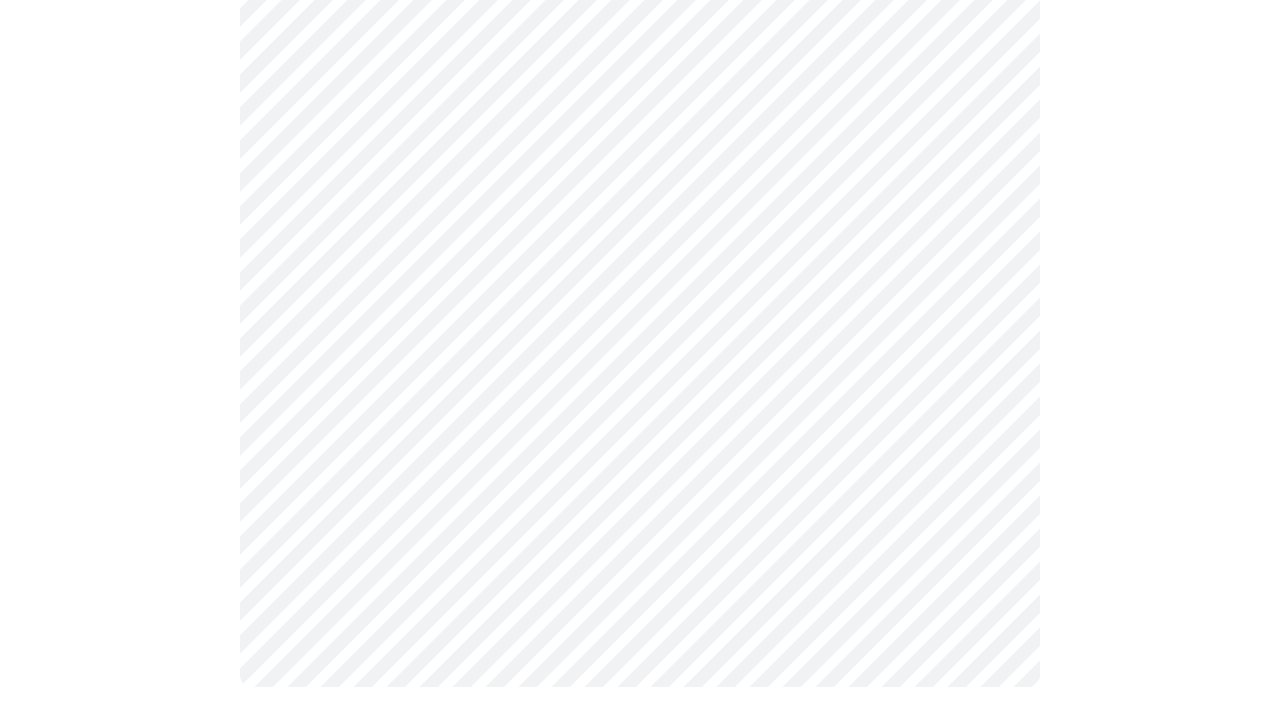 click on "MyMenopauseRx Appointments Messaging Labs Uploads Medications Community Refer a Friend Hi Heather   Pre-assessment for your Message Visit: Hormone Therapy Adjustment 4  /  12 Settings Billing Invoices Log out" at bounding box center [639, -215] 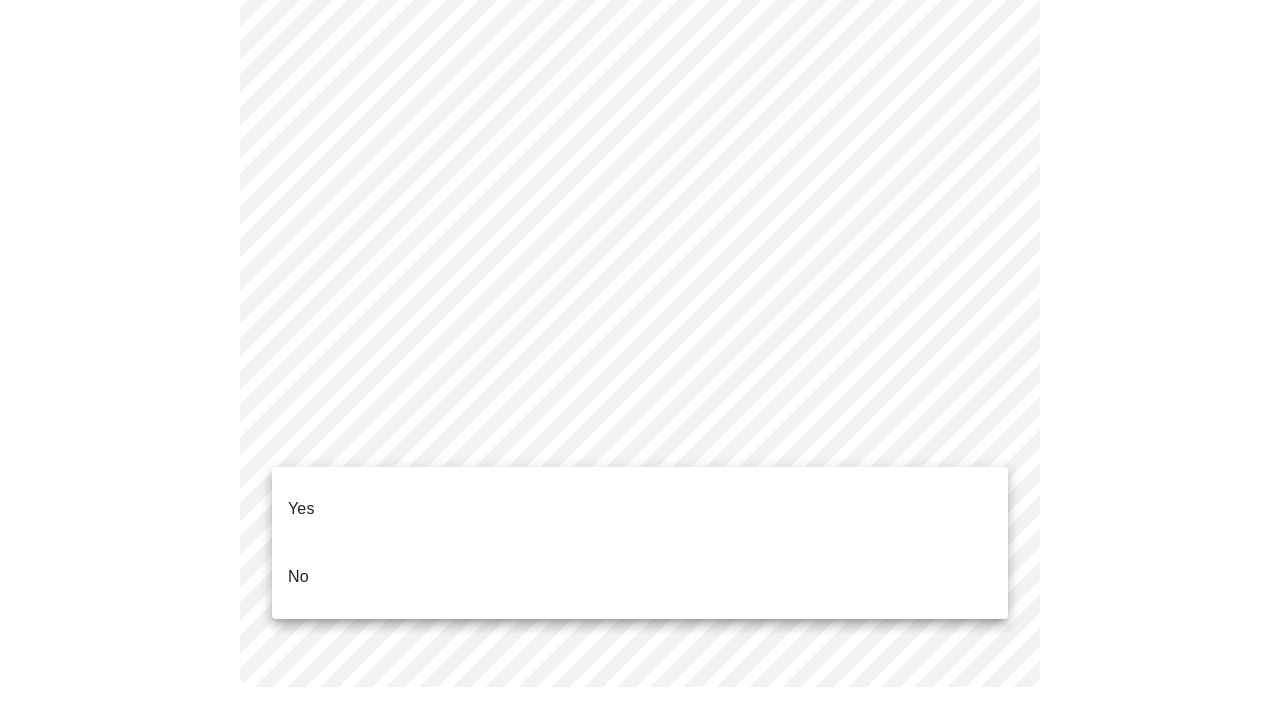 click on "Yes" at bounding box center (301, 509) 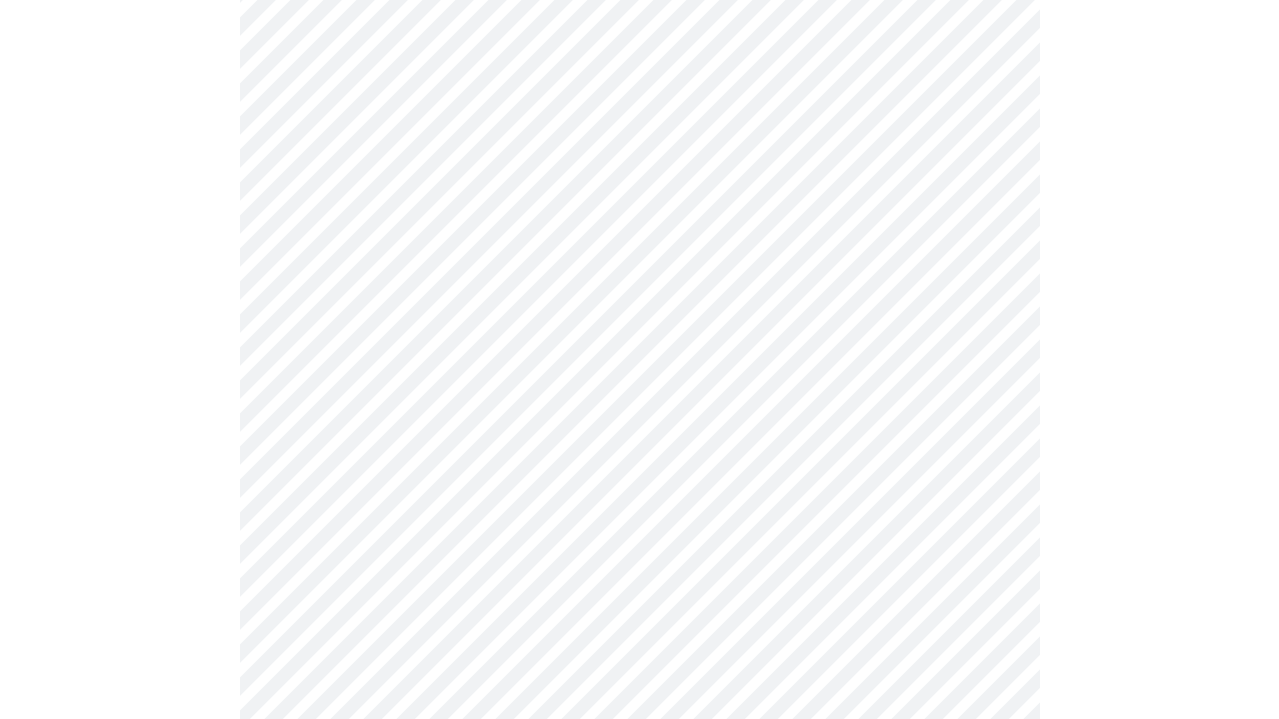 scroll, scrollTop: 5381, scrollLeft: 0, axis: vertical 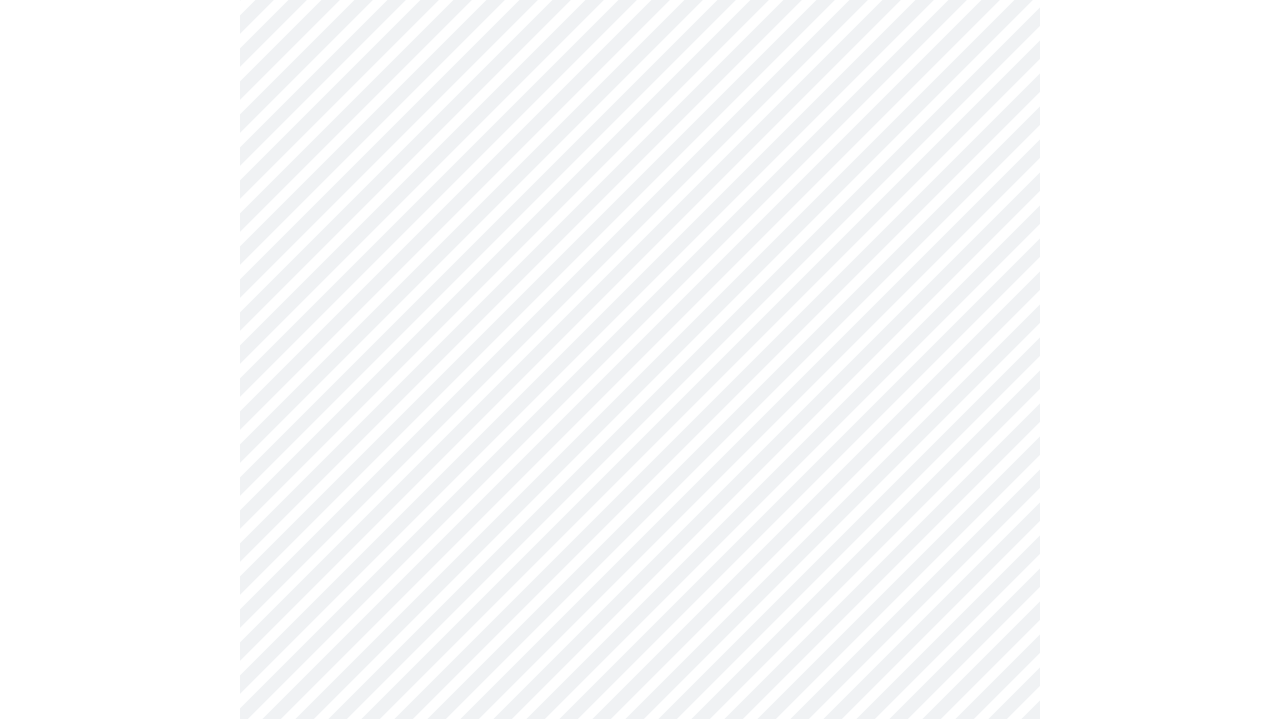 click on "MyMenopauseRx Appointments Messaging Labs Uploads Medications Community Refer a Friend Hi Heather   Pre-assessment for your Message Visit: Hormone Therapy Adjustment 7  /  12 Settings Billing Invoices Log out" at bounding box center (639, -2176) 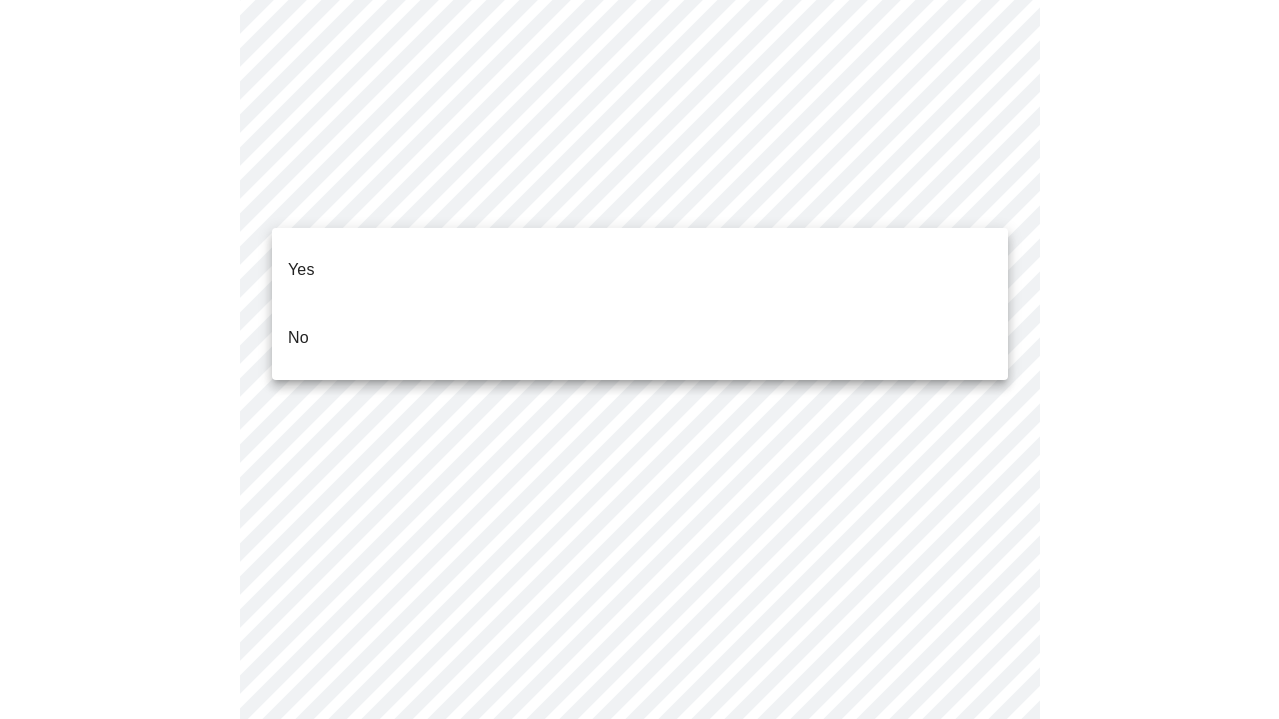 click on "Yes" at bounding box center (301, 270) 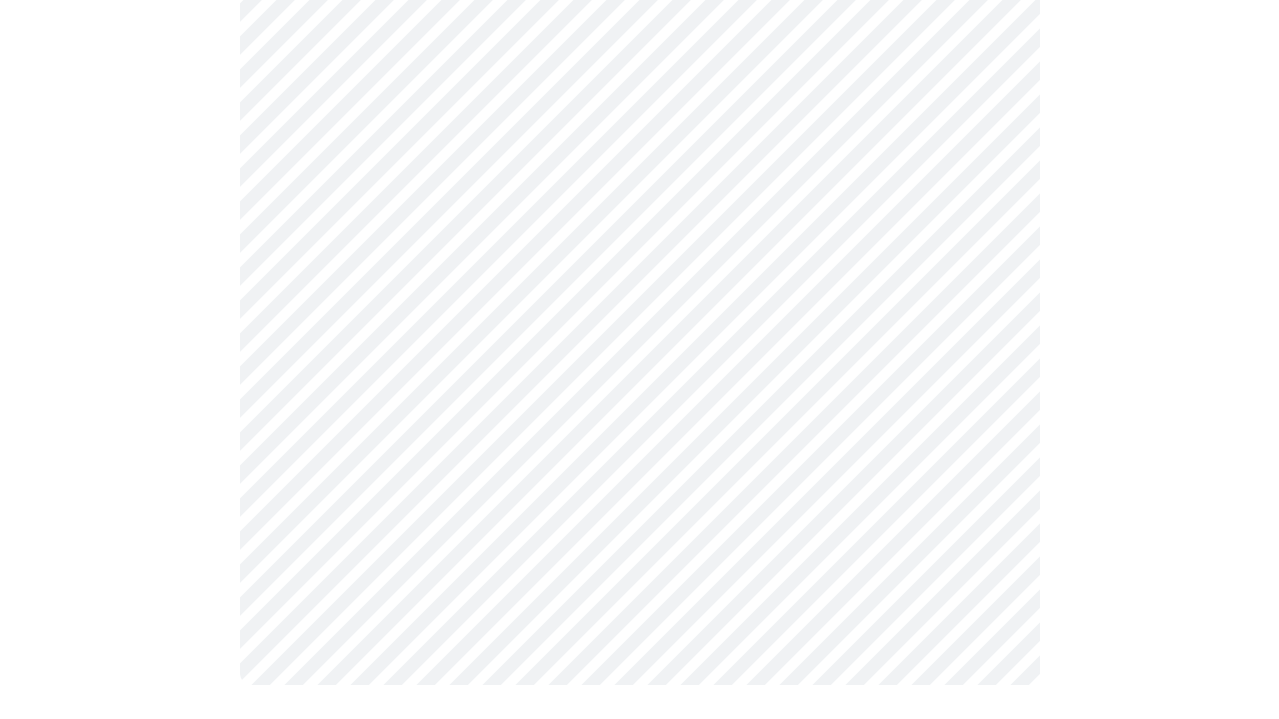 scroll, scrollTop: 1365, scrollLeft: 0, axis: vertical 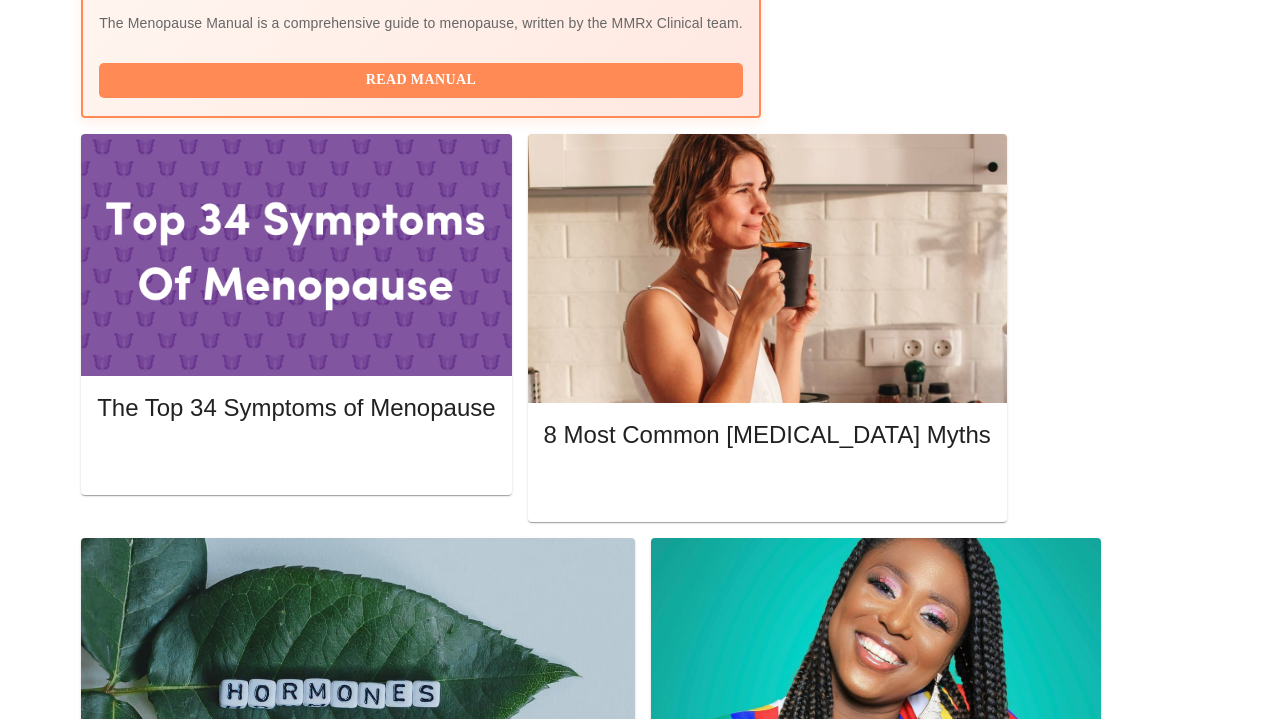 click 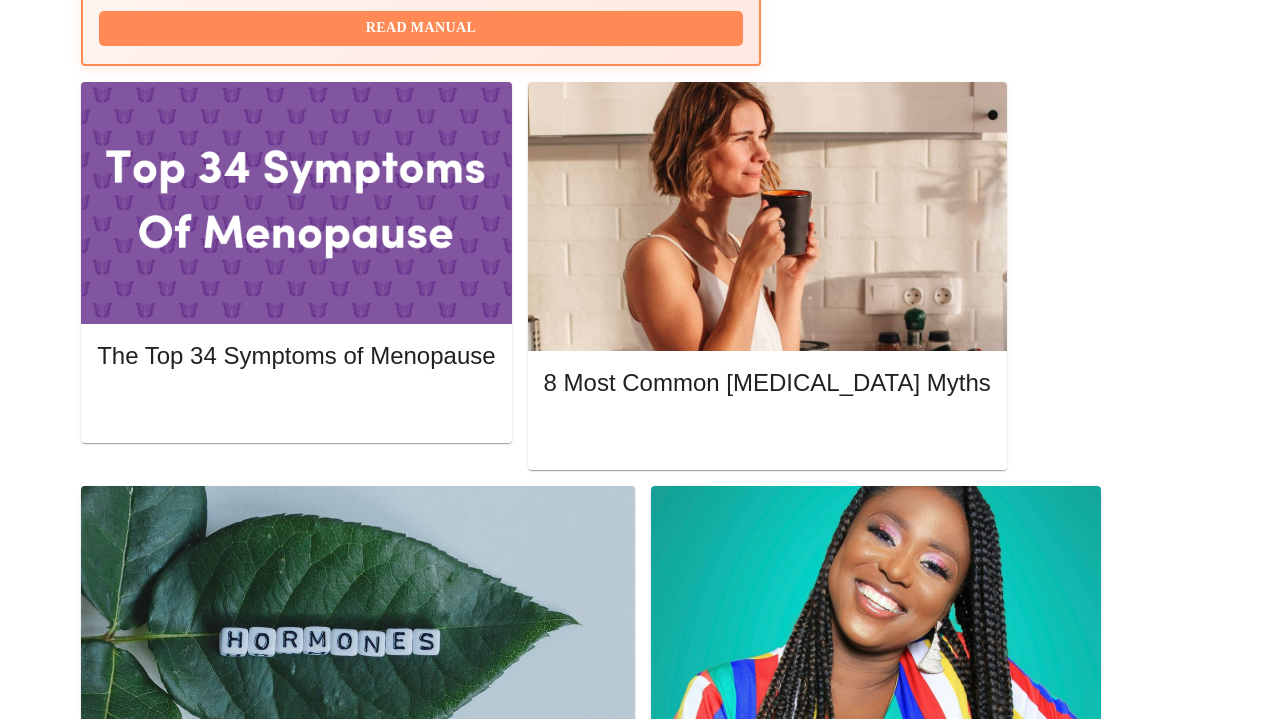 scroll, scrollTop: 919, scrollLeft: 0, axis: vertical 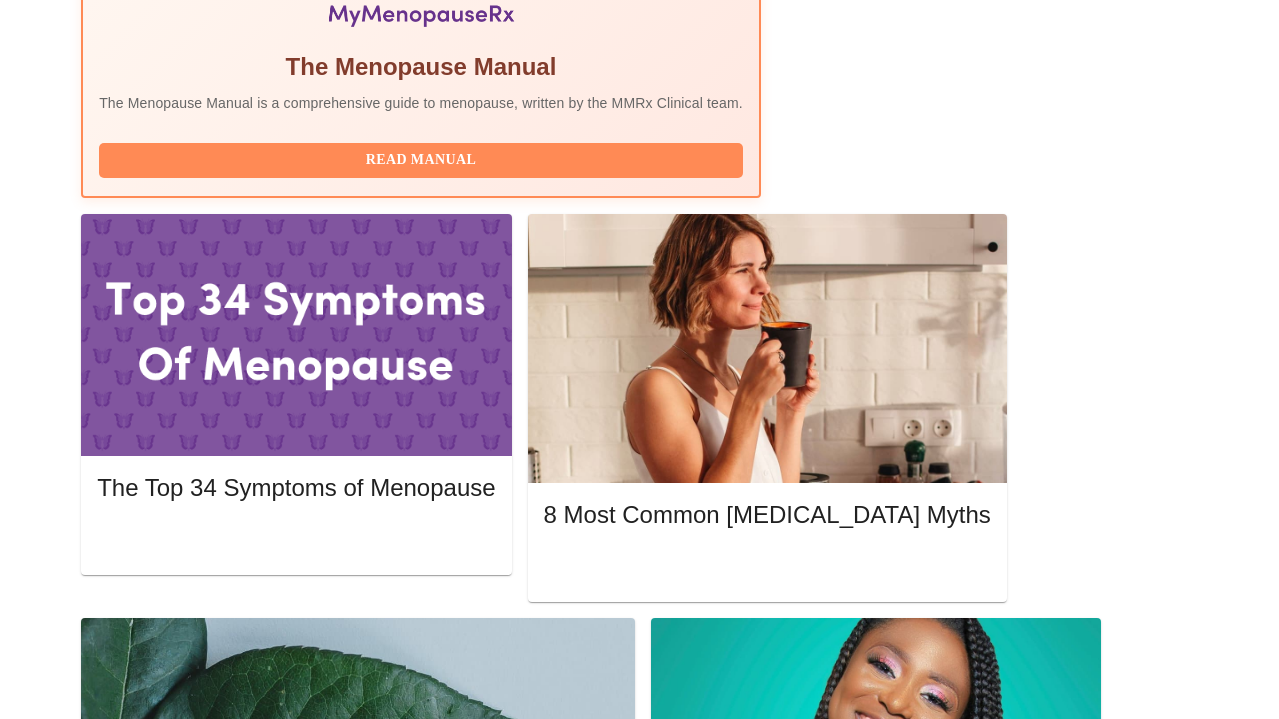 click 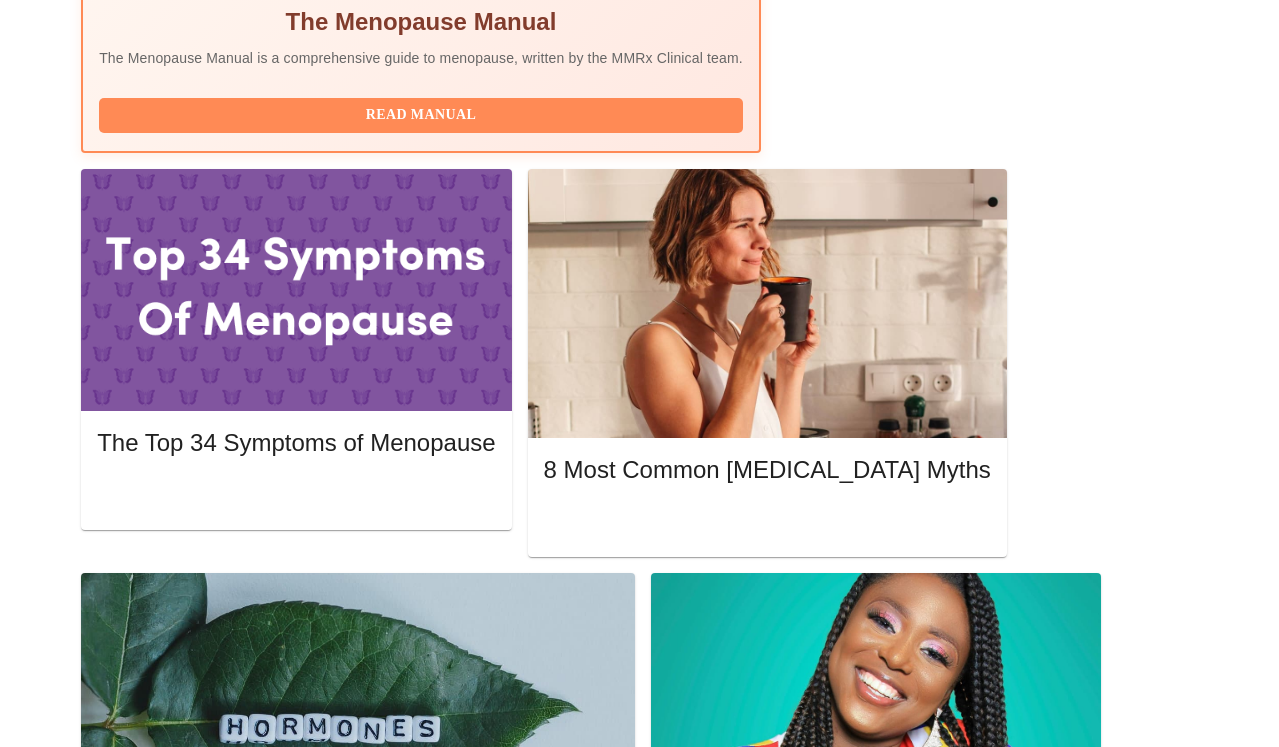 scroll, scrollTop: 841, scrollLeft: 0, axis: vertical 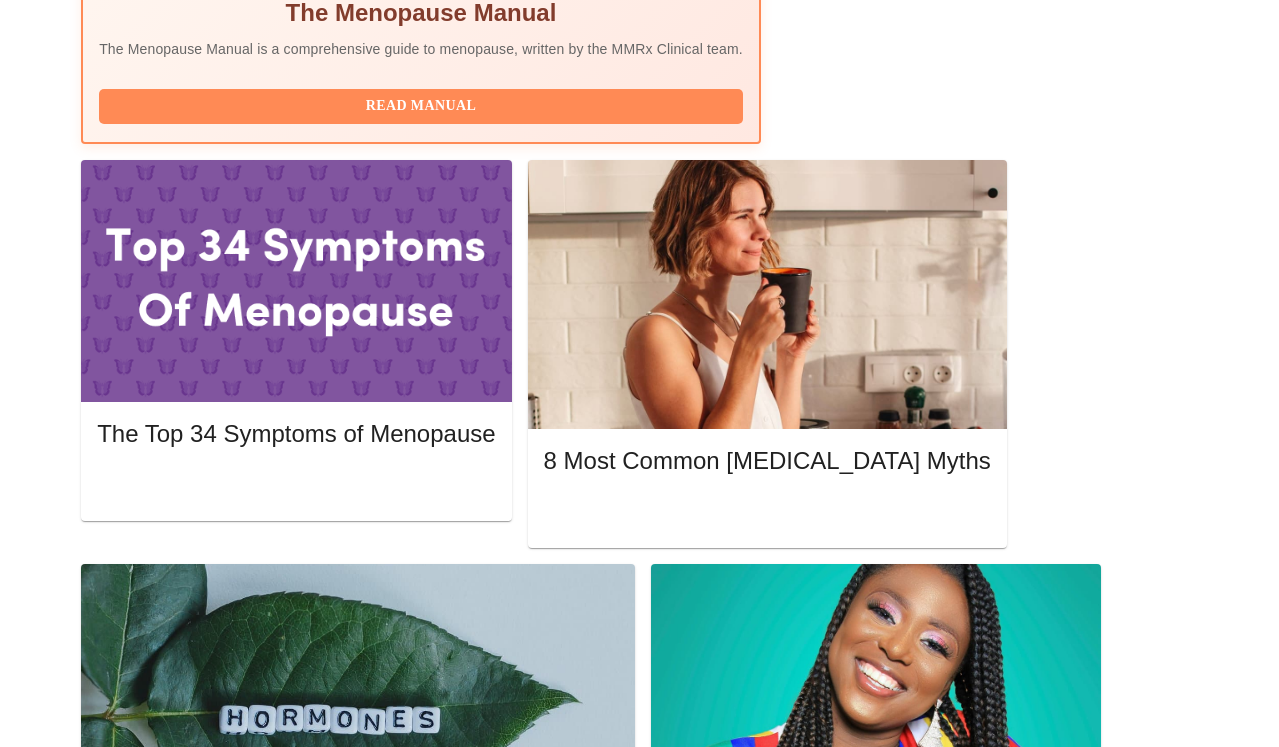 click on "View Appointment" at bounding box center [1093, 2088] 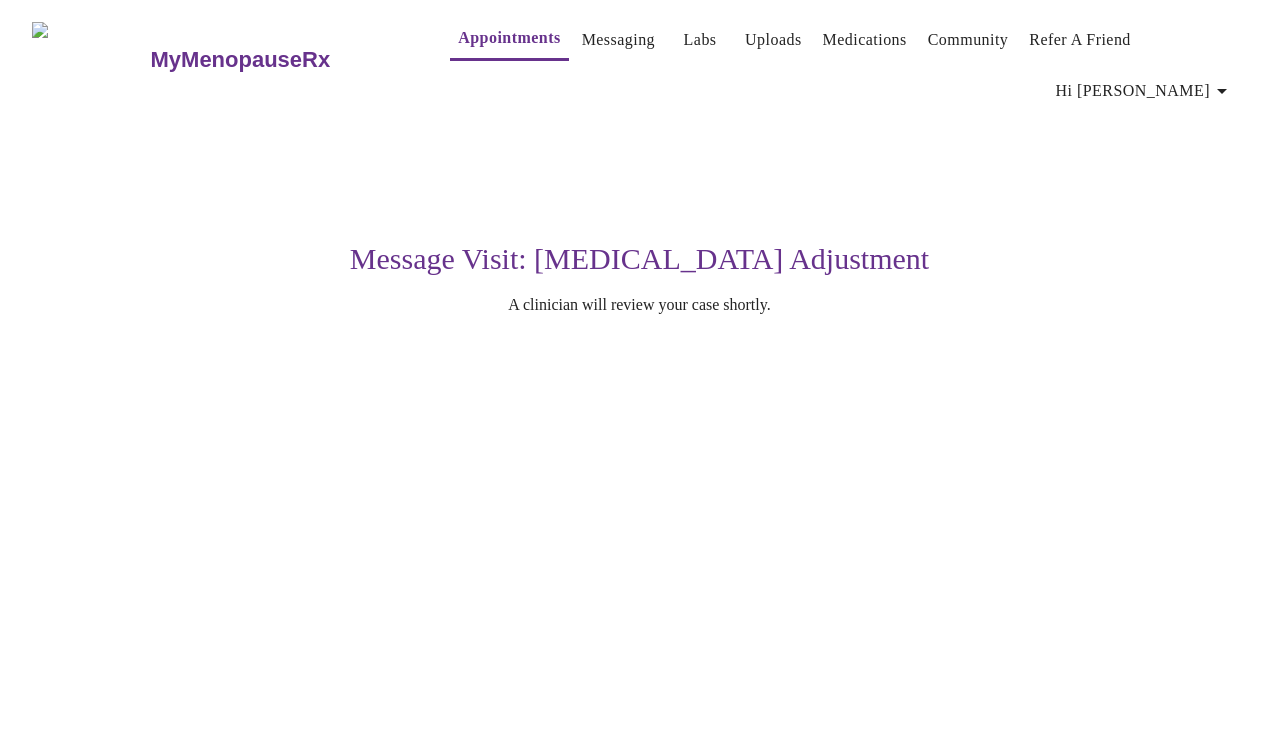 scroll, scrollTop: 0, scrollLeft: 0, axis: both 